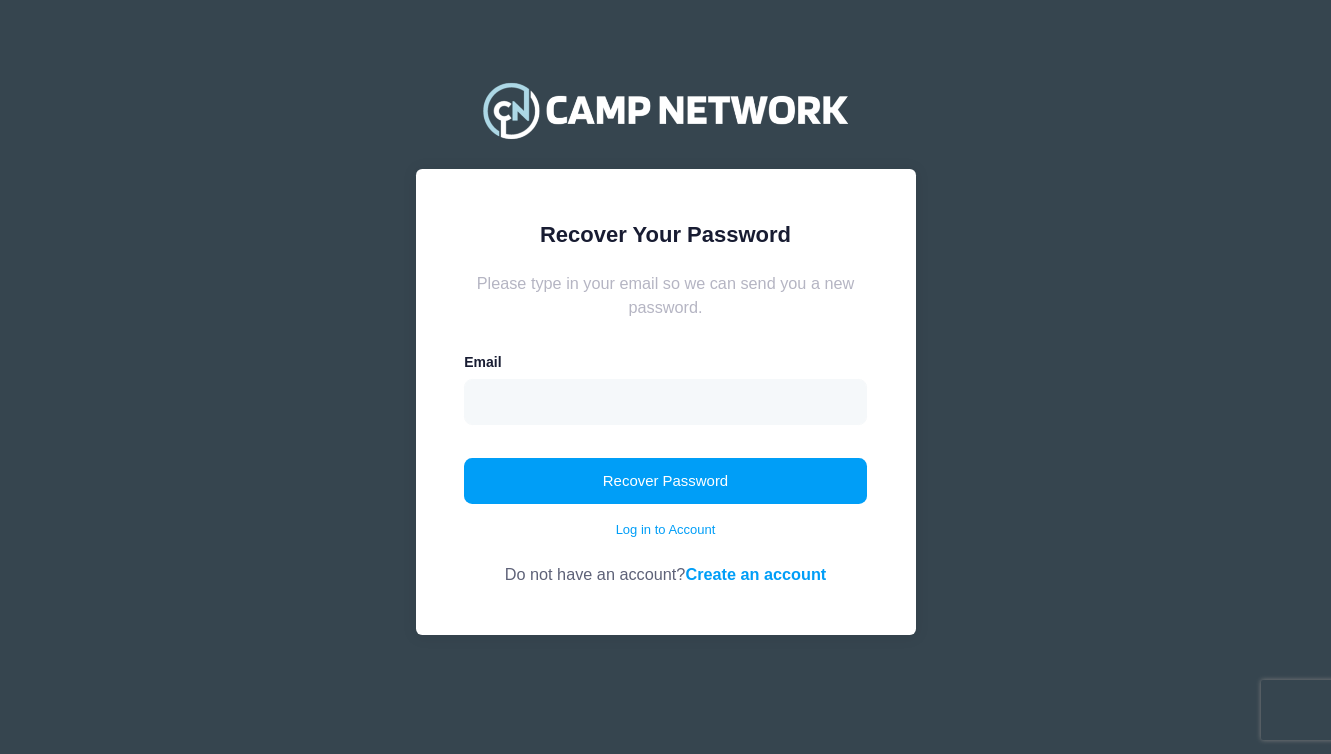 scroll, scrollTop: 0, scrollLeft: 0, axis: both 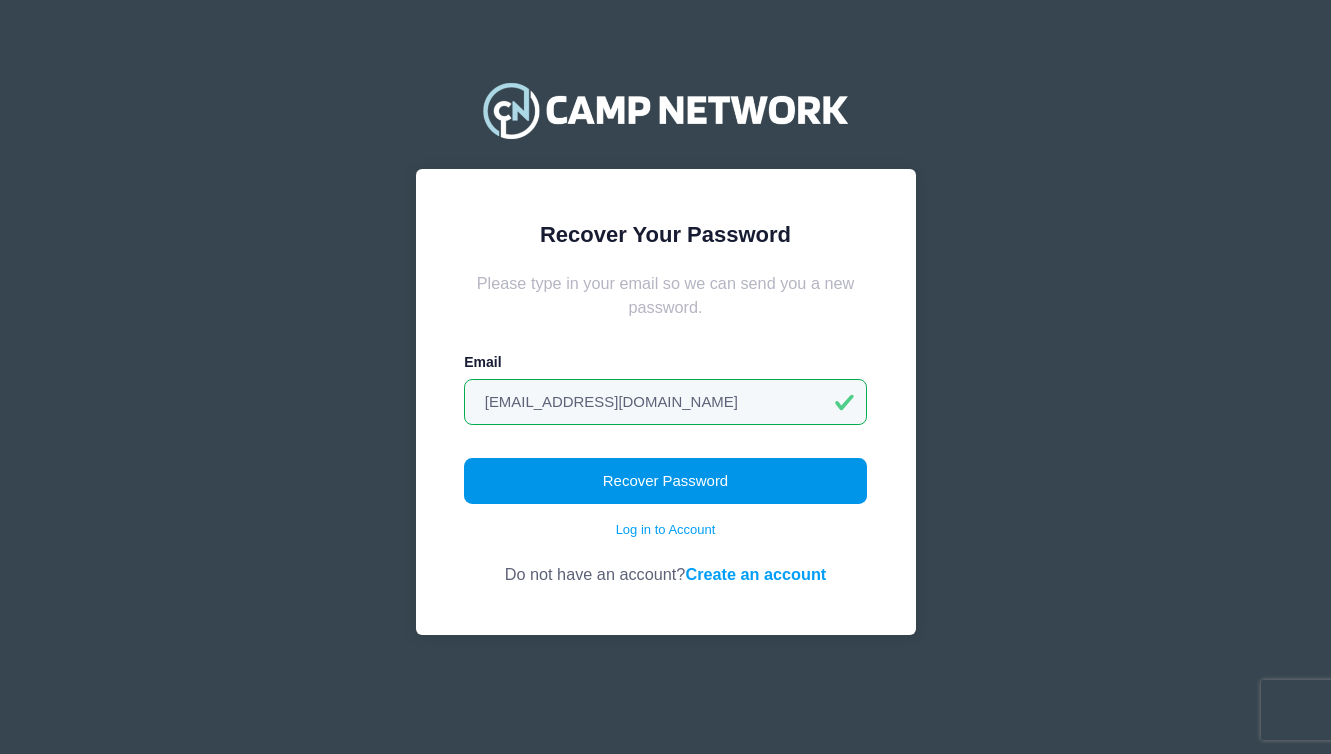 click on "Recover Password" at bounding box center [665, 481] 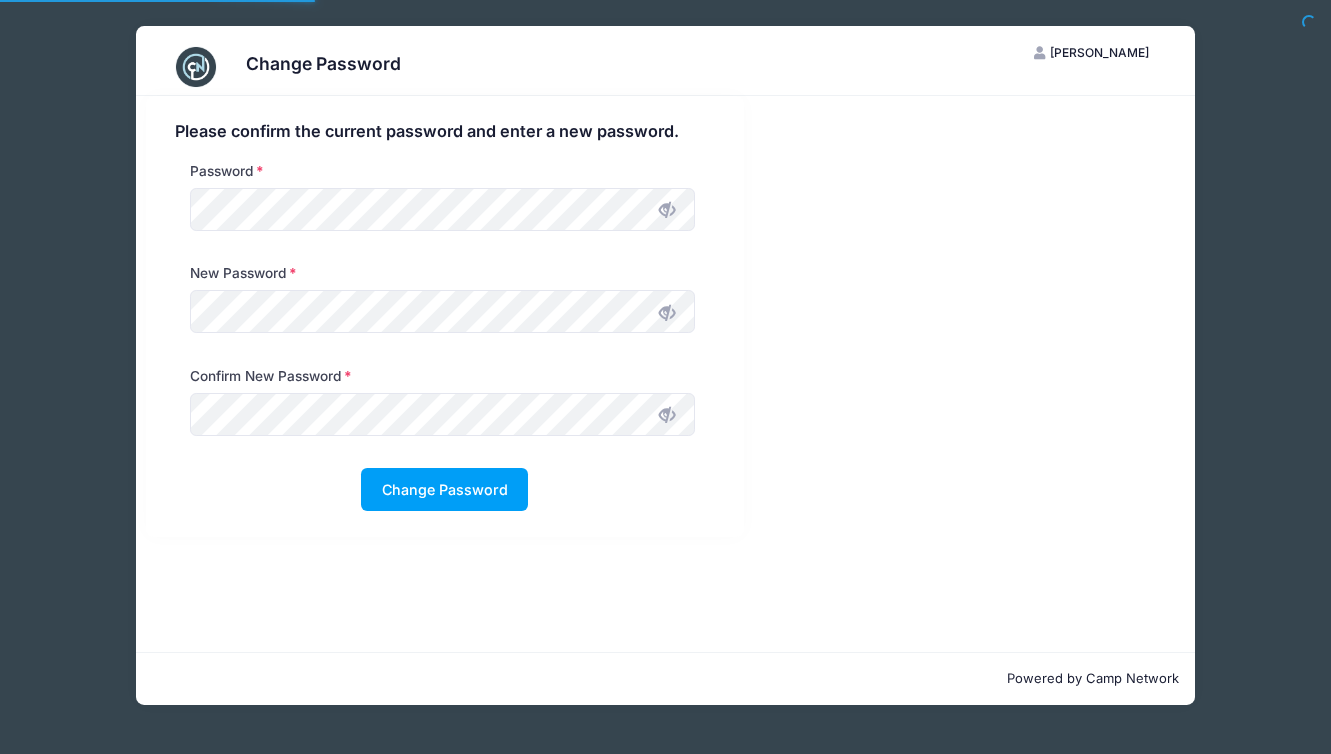 scroll, scrollTop: 0, scrollLeft: 0, axis: both 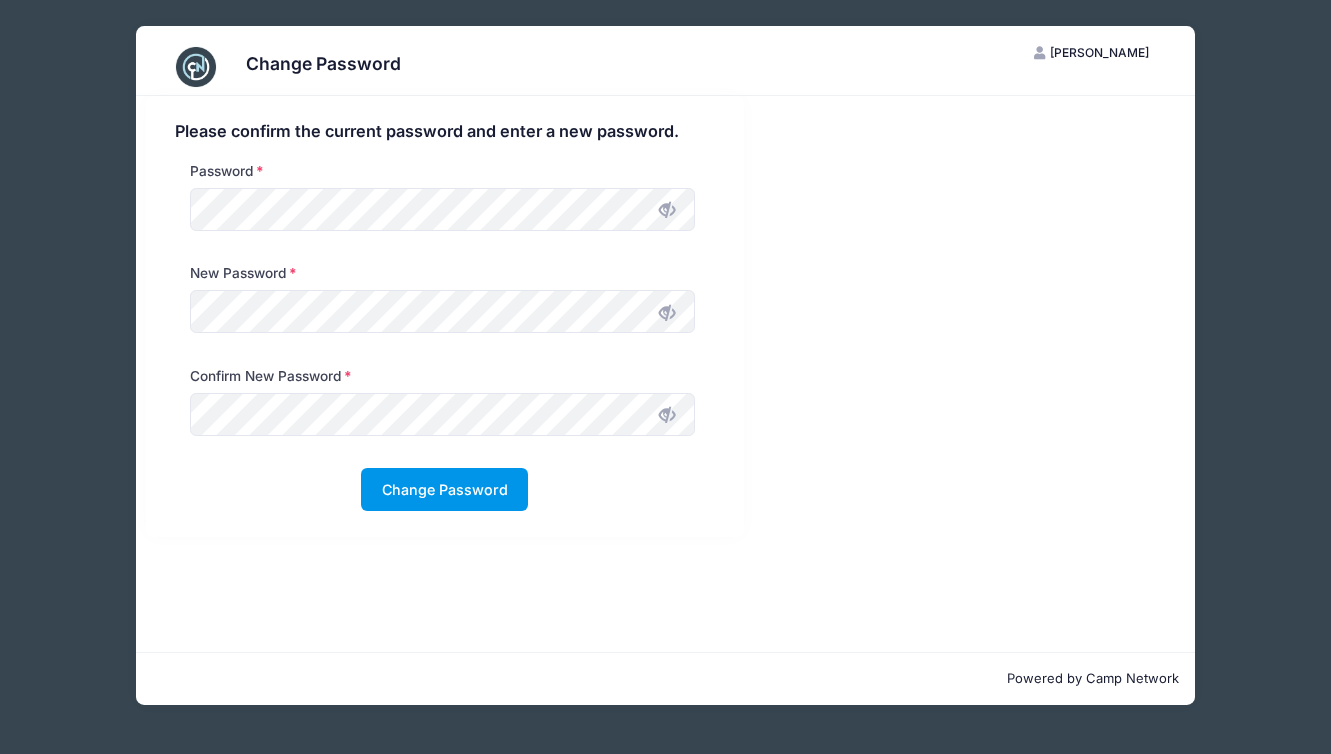 click on "Change Password" at bounding box center (444, 489) 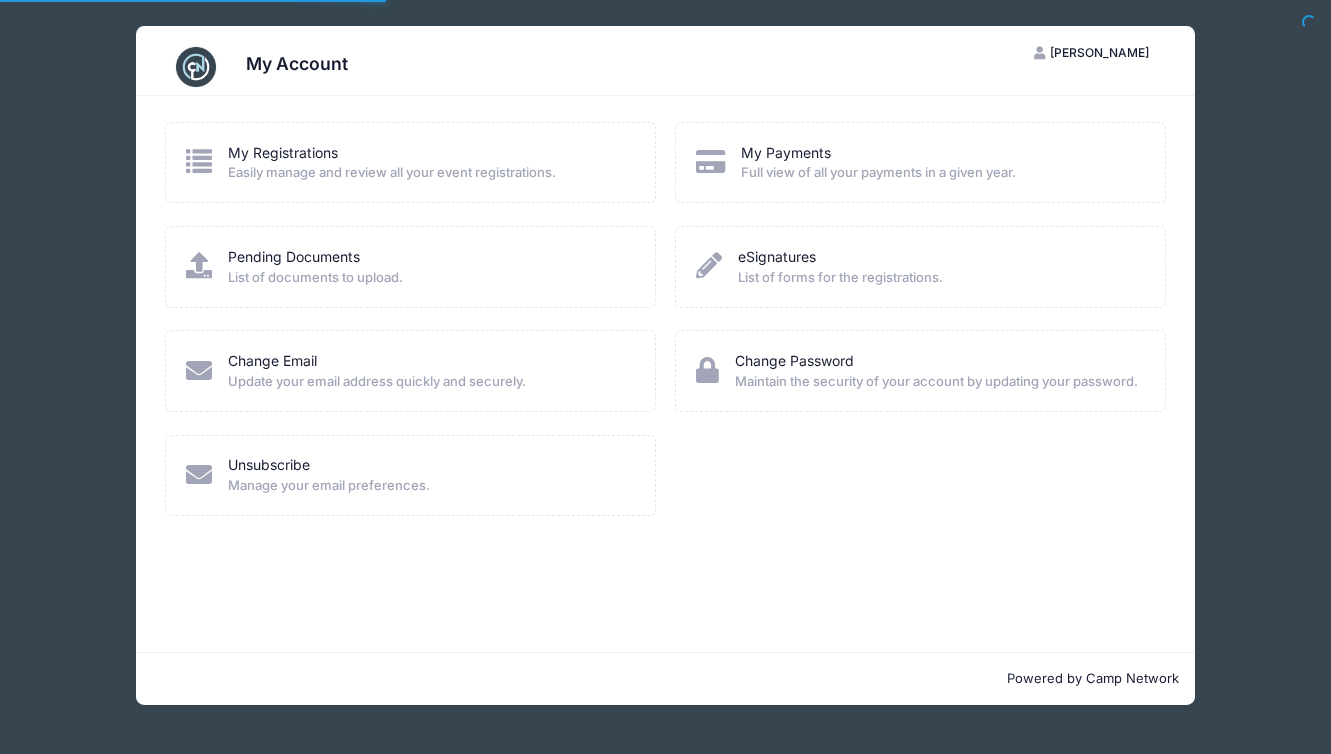scroll, scrollTop: 0, scrollLeft: 0, axis: both 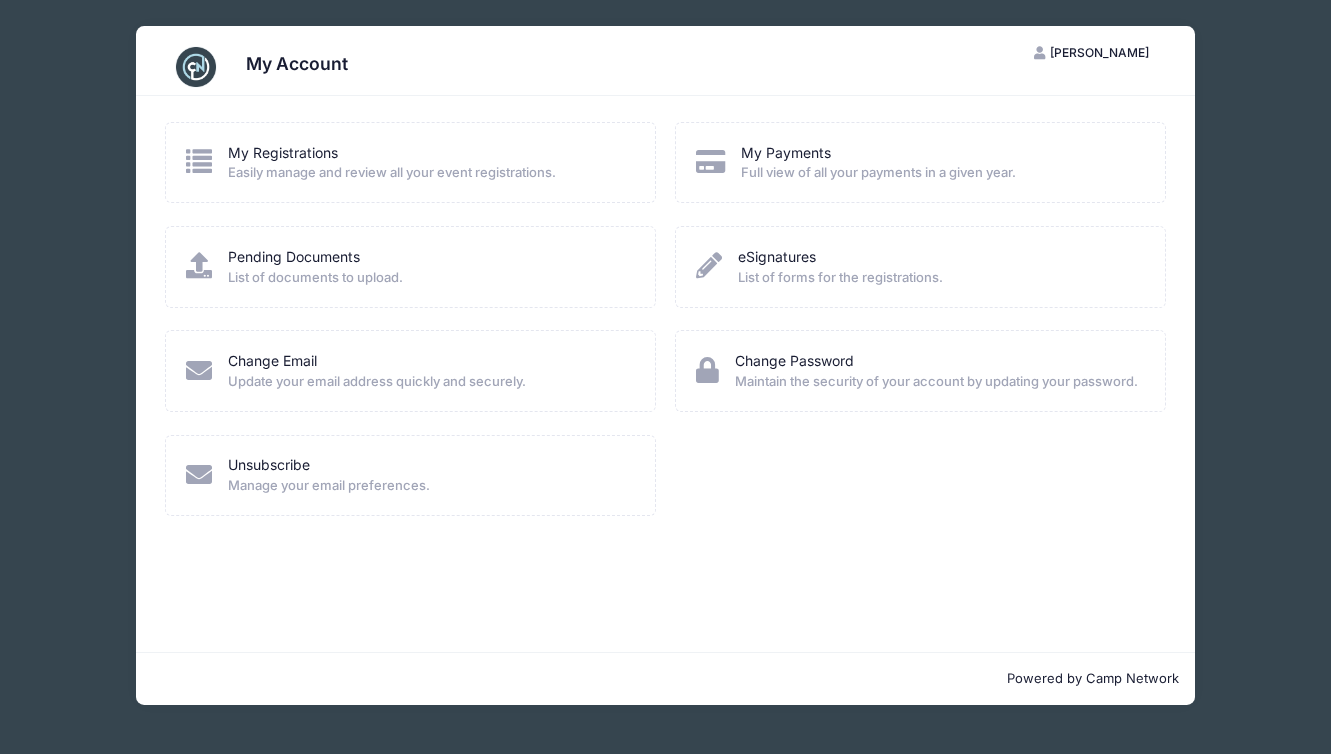 click at bounding box center (199, 161) 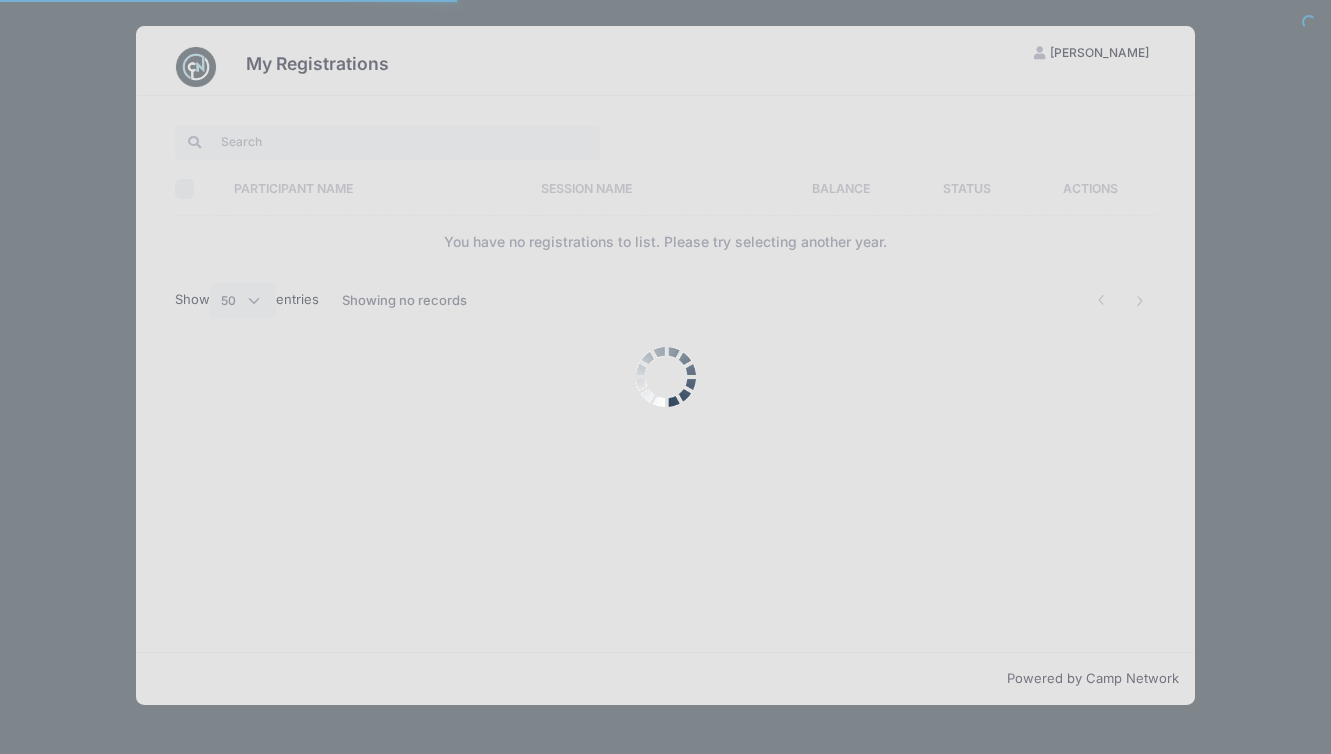 select on "50" 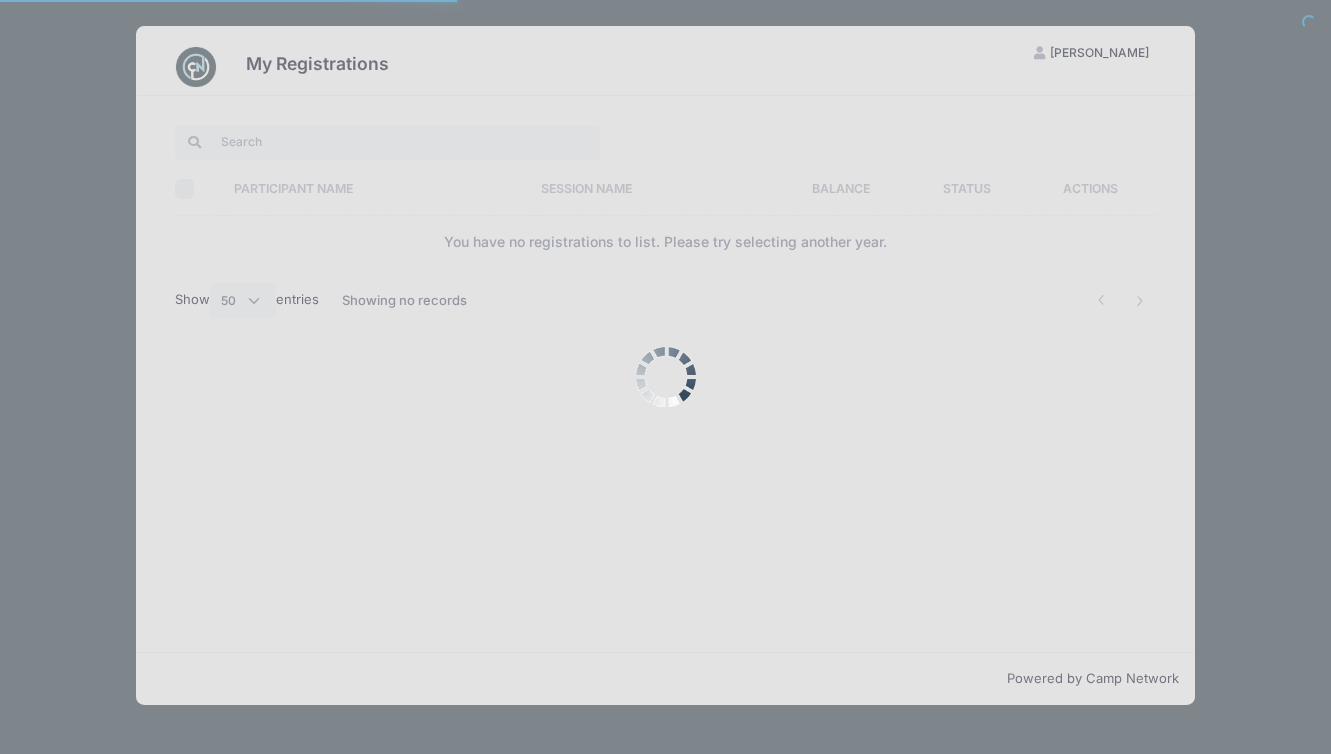 scroll, scrollTop: 0, scrollLeft: 0, axis: both 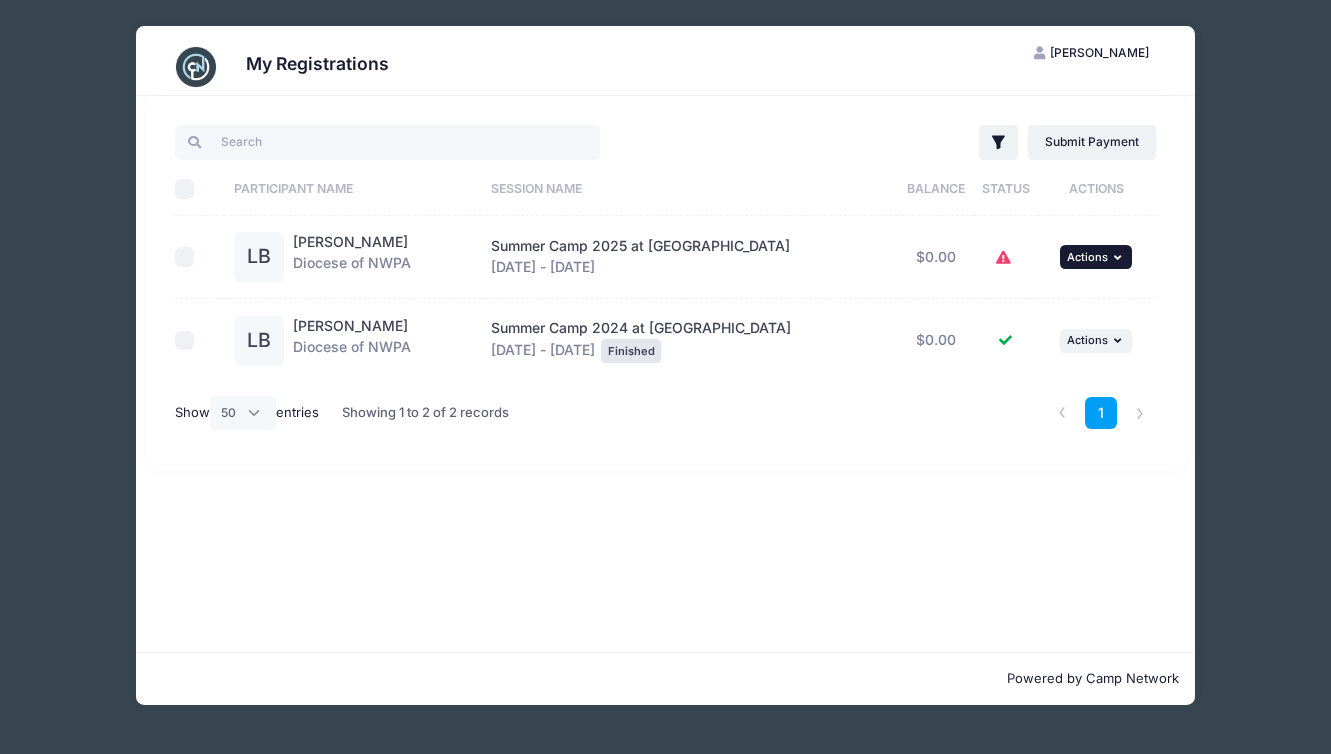 click on "Actions" at bounding box center (1087, 257) 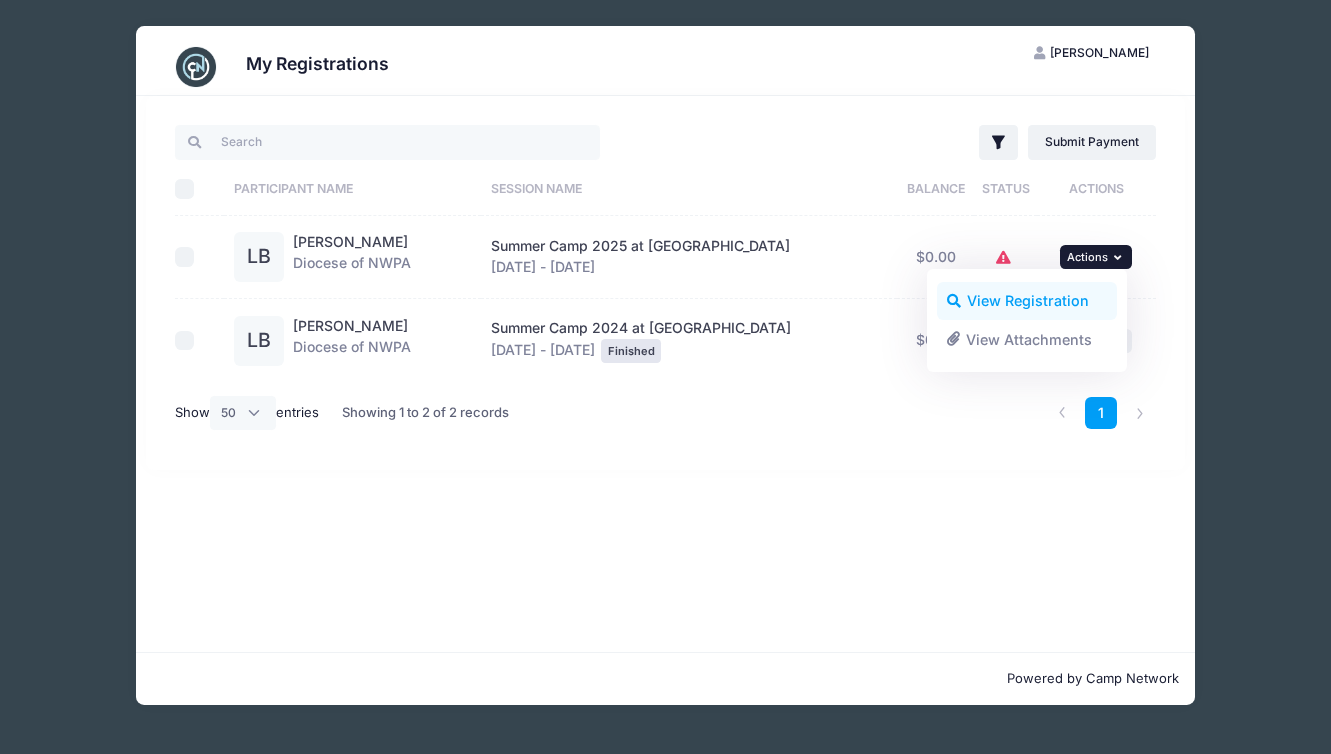 click on "View Registration" at bounding box center (1027, 301) 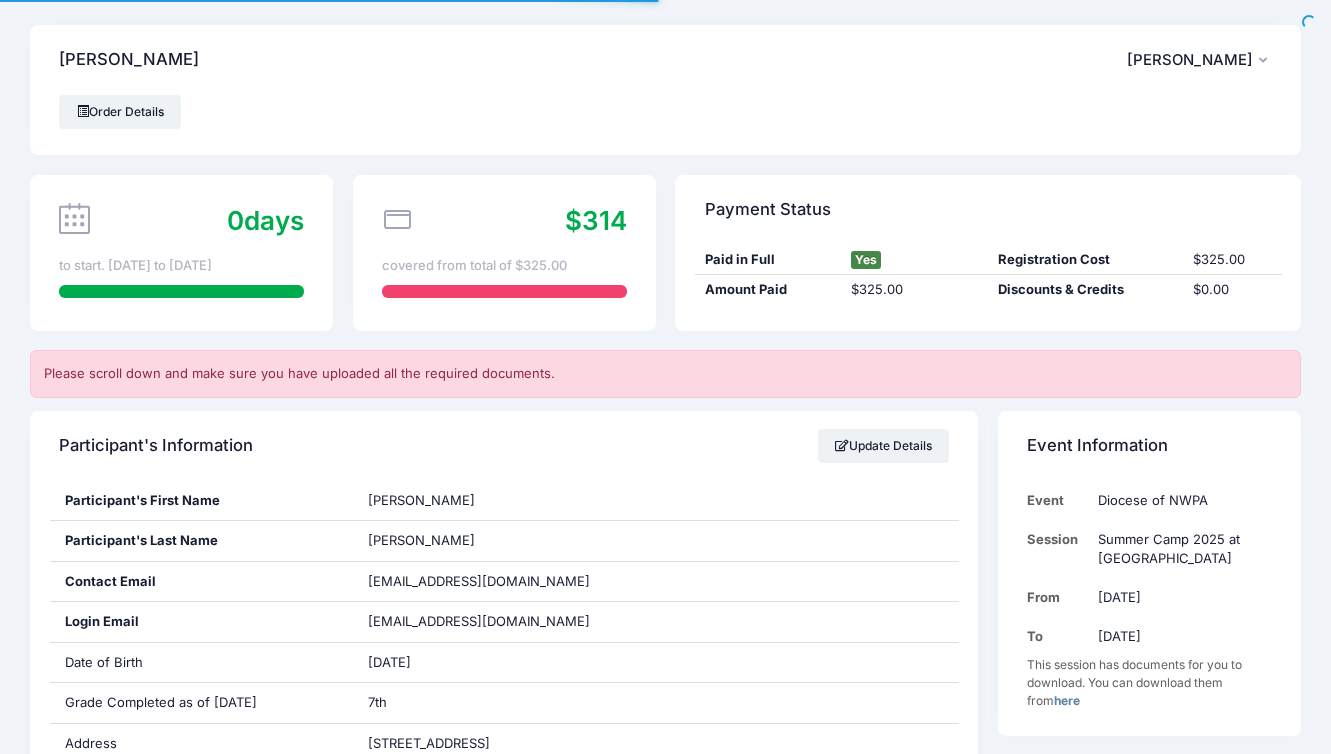 scroll, scrollTop: 145, scrollLeft: 0, axis: vertical 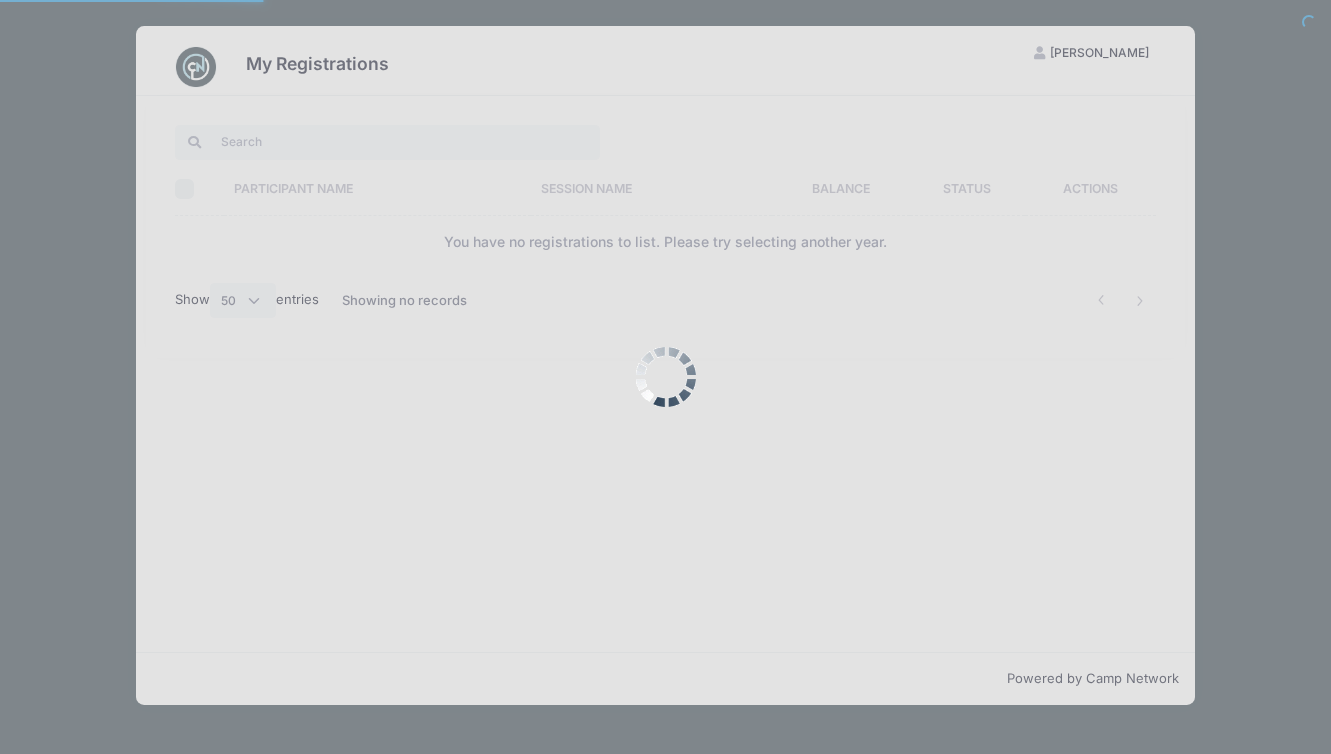 select on "50" 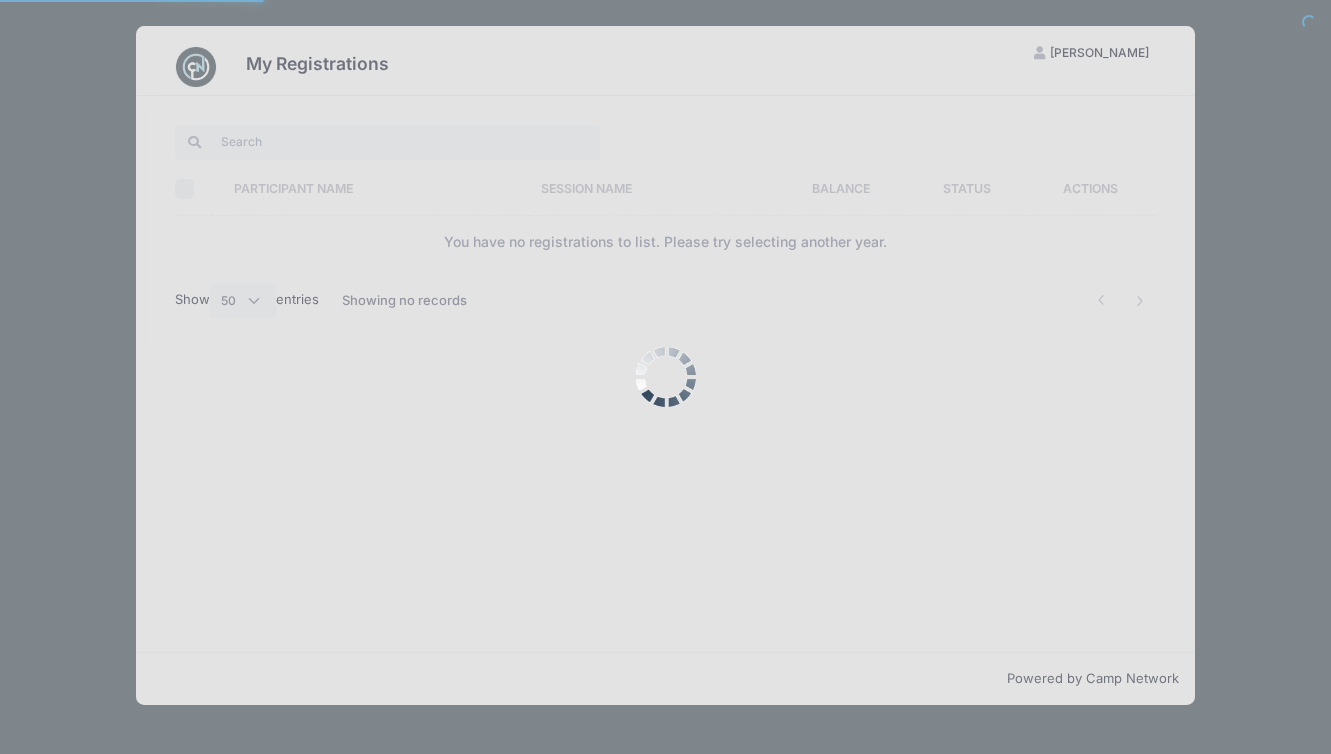 scroll, scrollTop: 0, scrollLeft: 0, axis: both 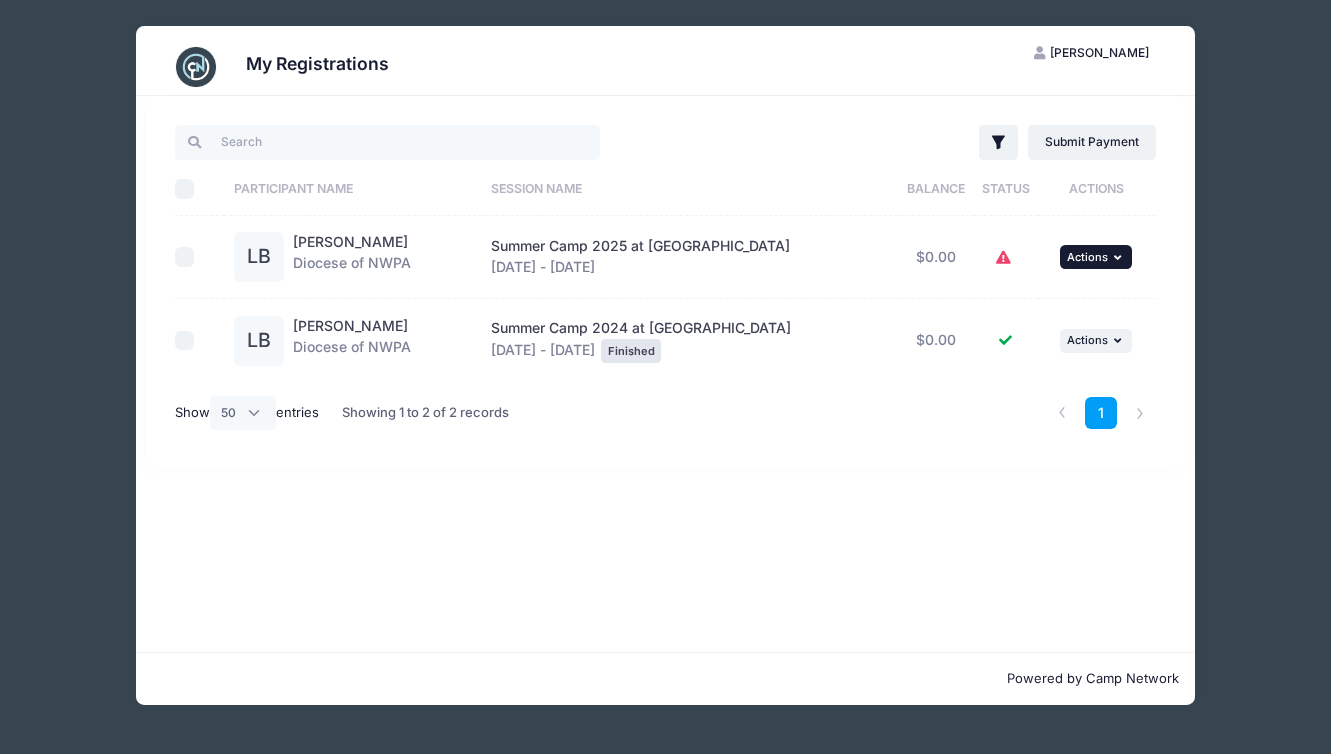 click at bounding box center (1120, 257) 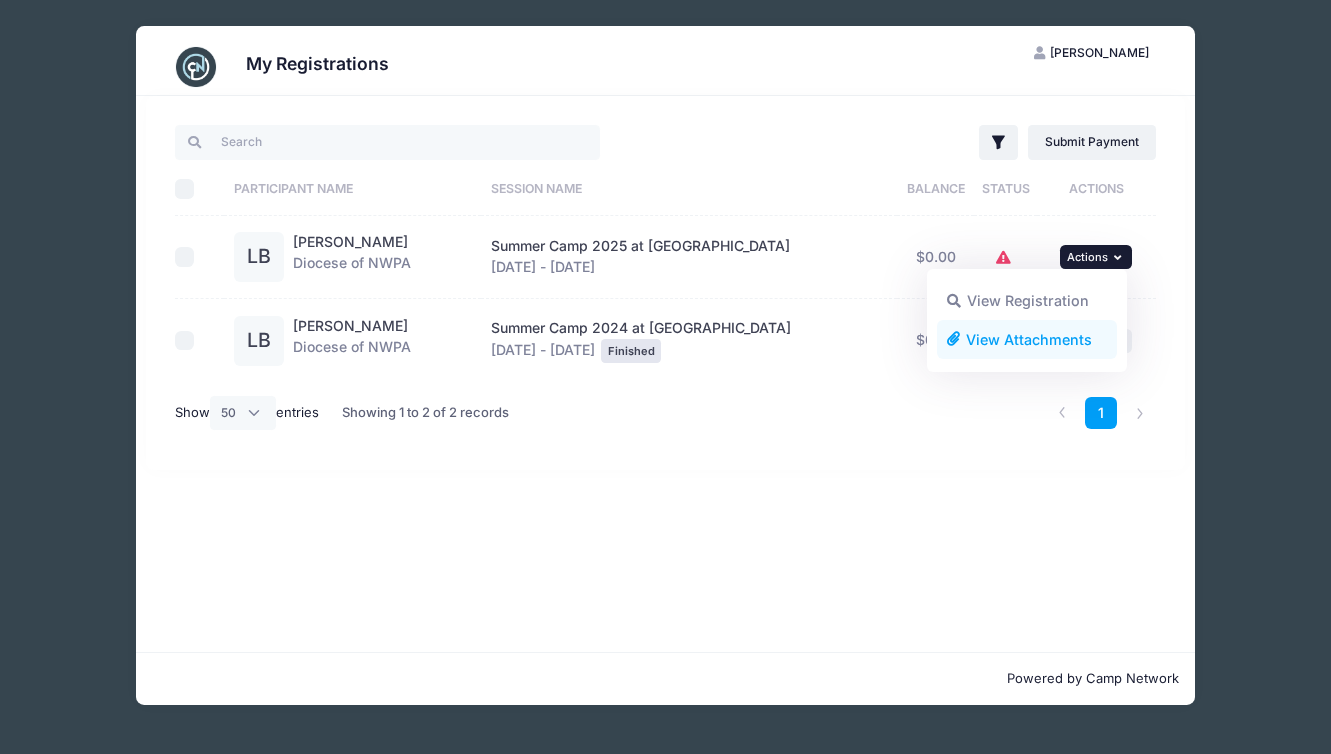 click on "View Attachments" at bounding box center (1027, 339) 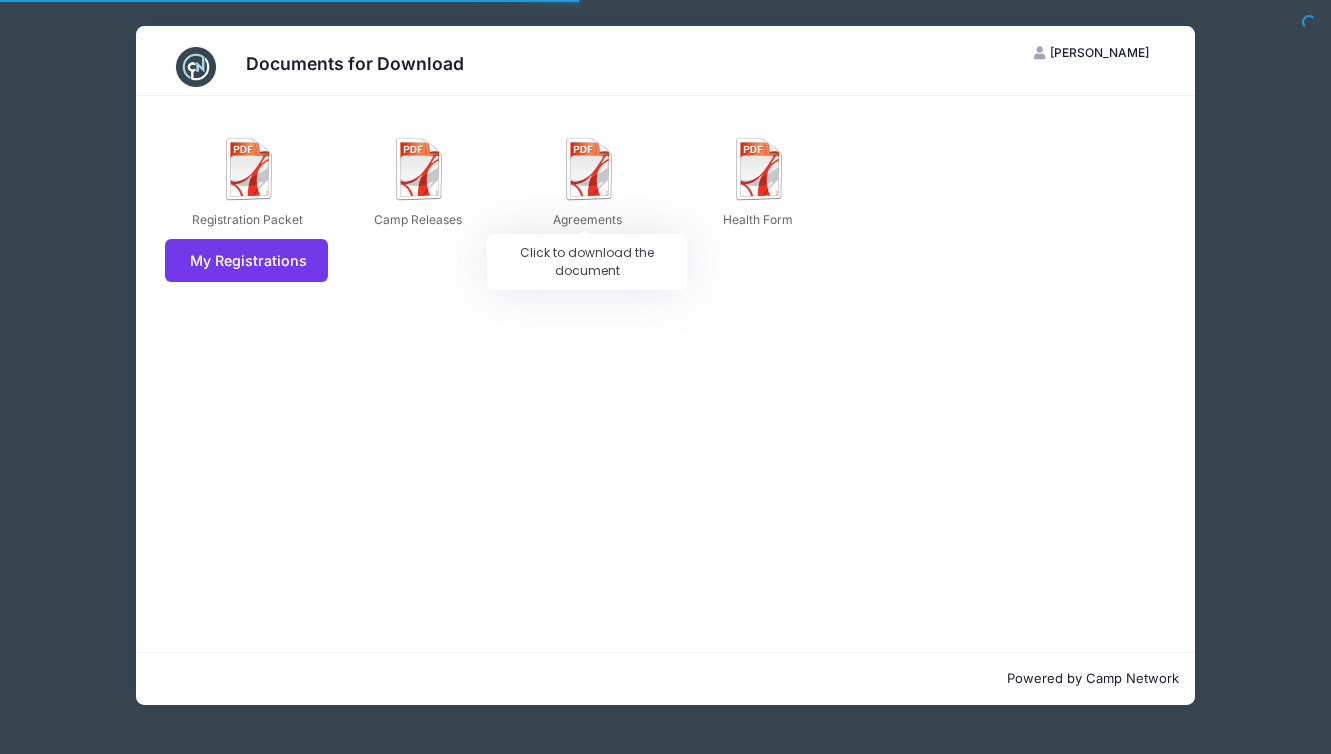 scroll, scrollTop: 0, scrollLeft: 0, axis: both 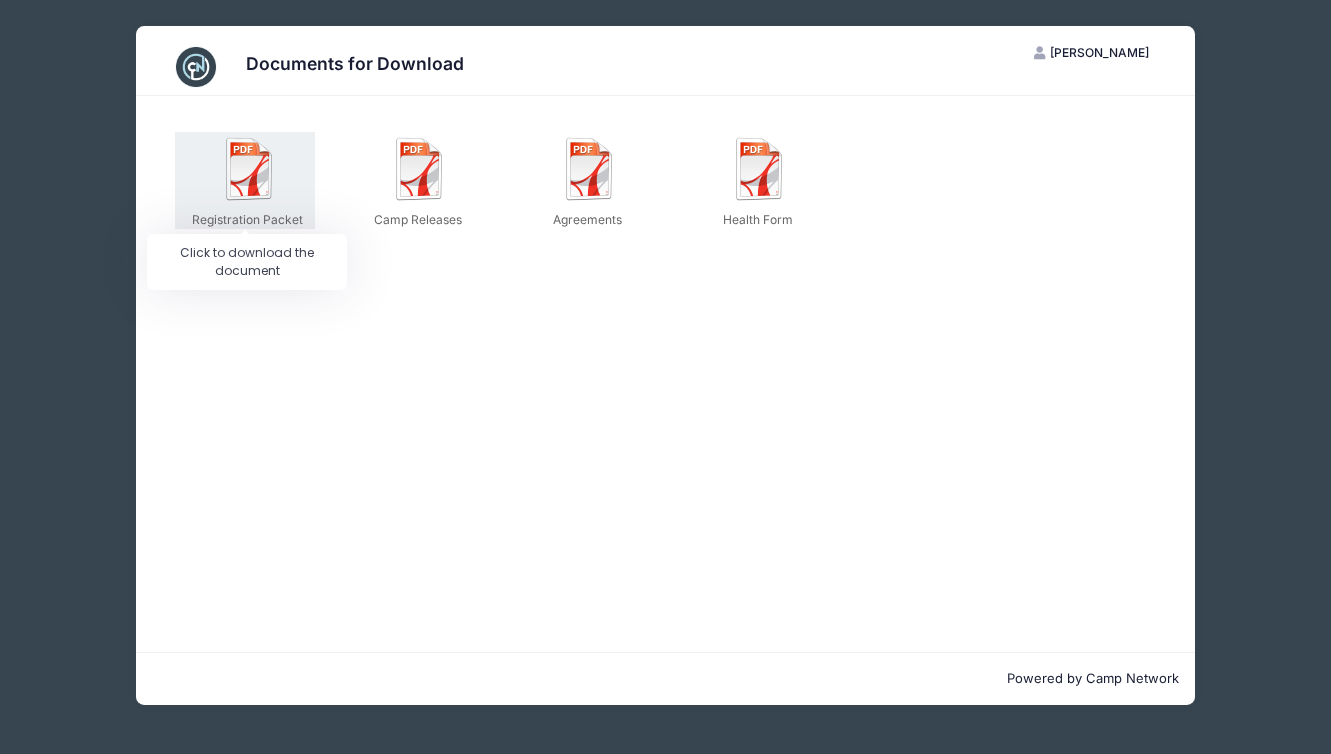 click at bounding box center (250, 169) 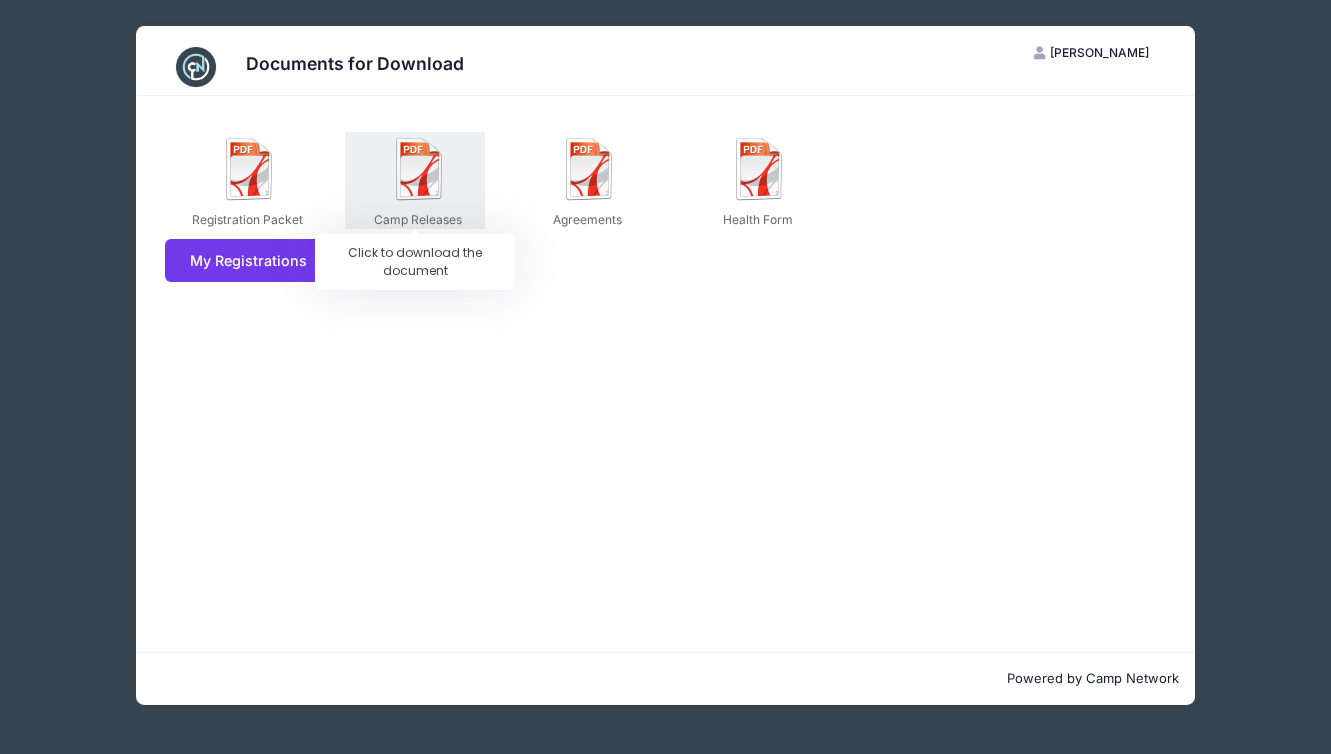 click at bounding box center (420, 169) 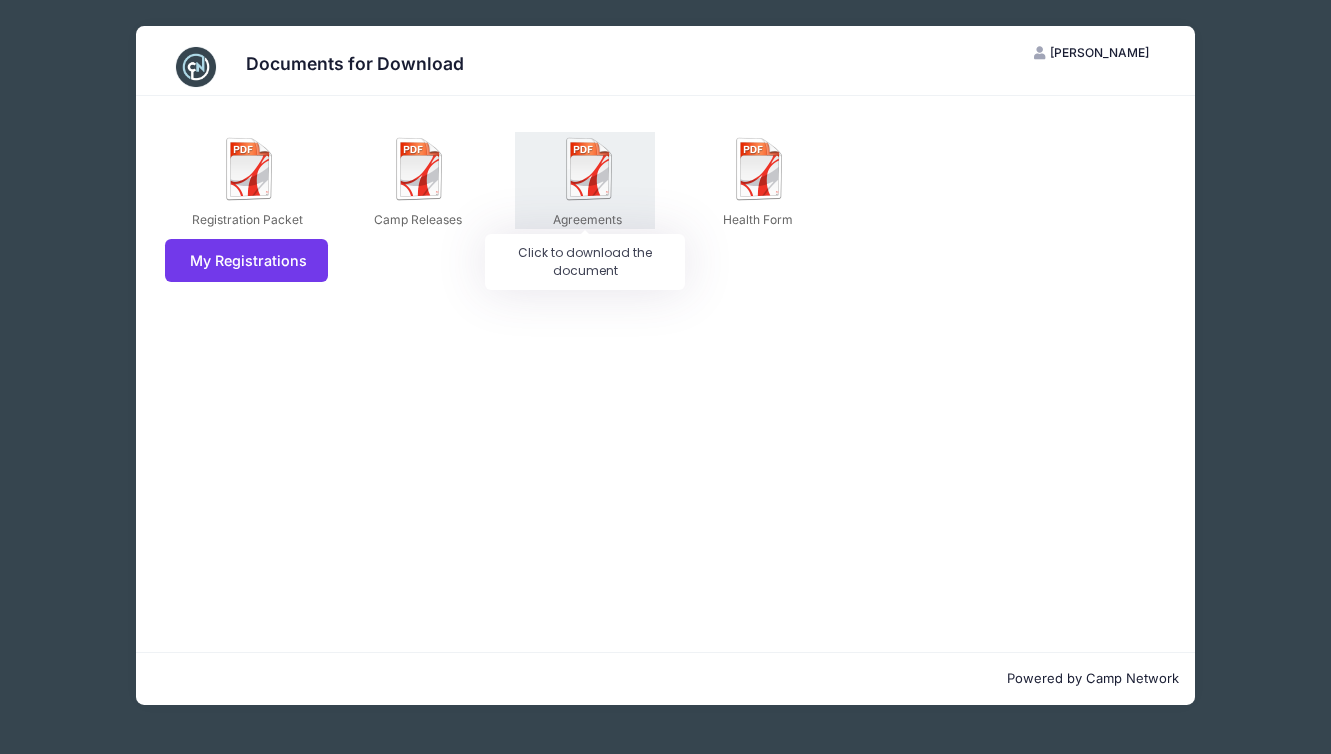 click at bounding box center [590, 169] 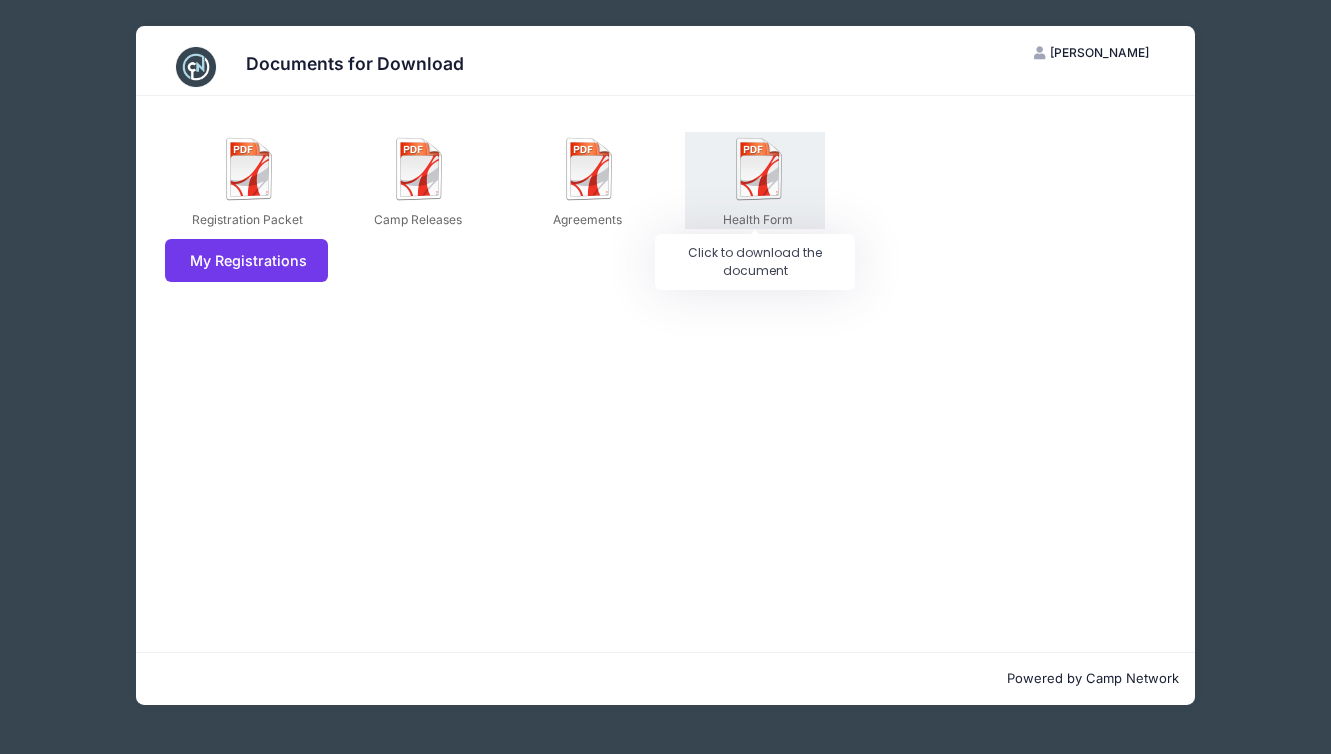 click at bounding box center [760, 169] 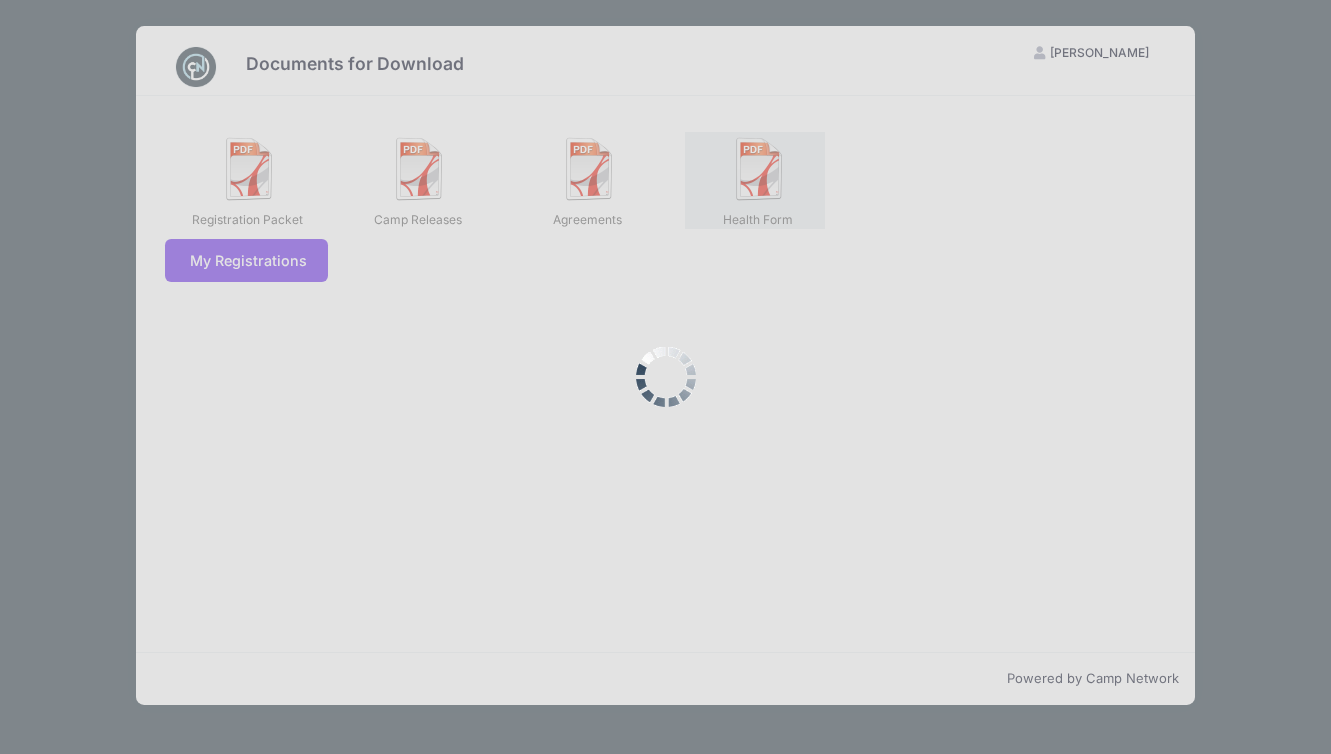 click at bounding box center (665, 377) 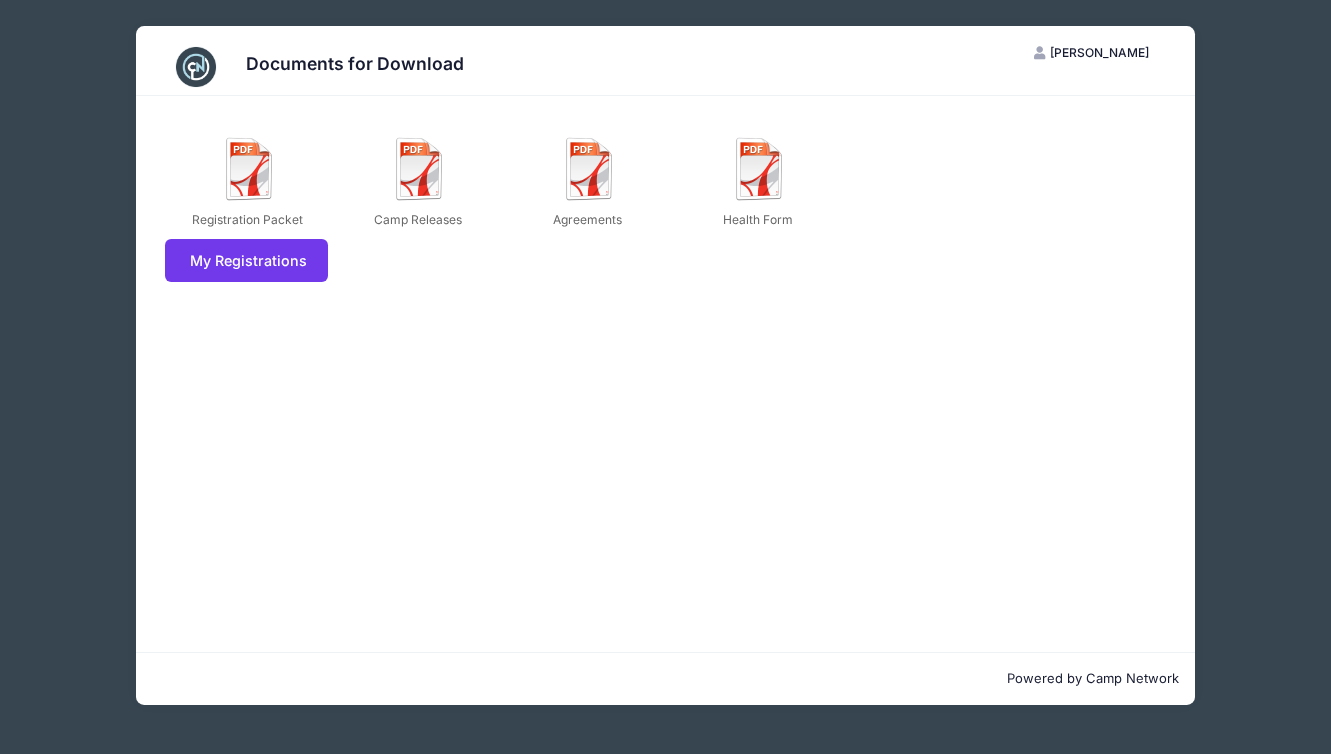 click on "[PERSON_NAME]" at bounding box center (1099, 52) 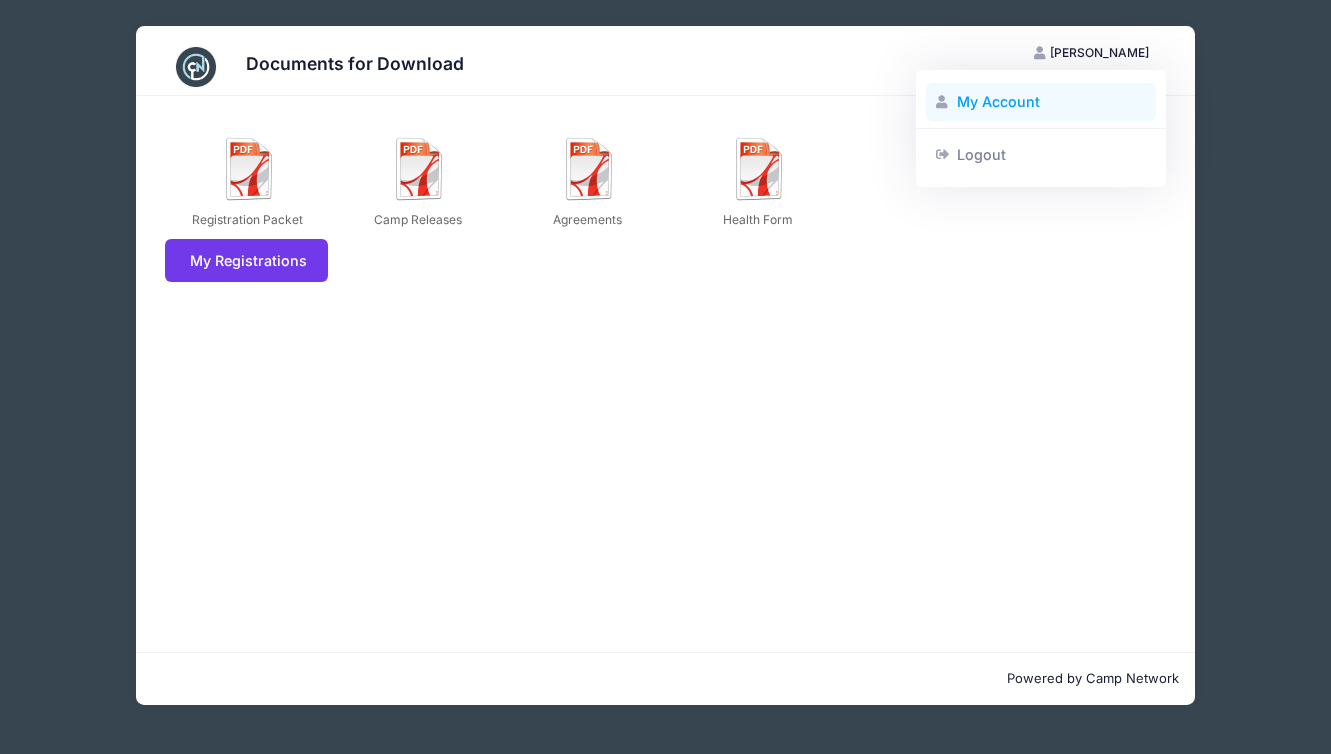 click on "My Account" at bounding box center [1041, 102] 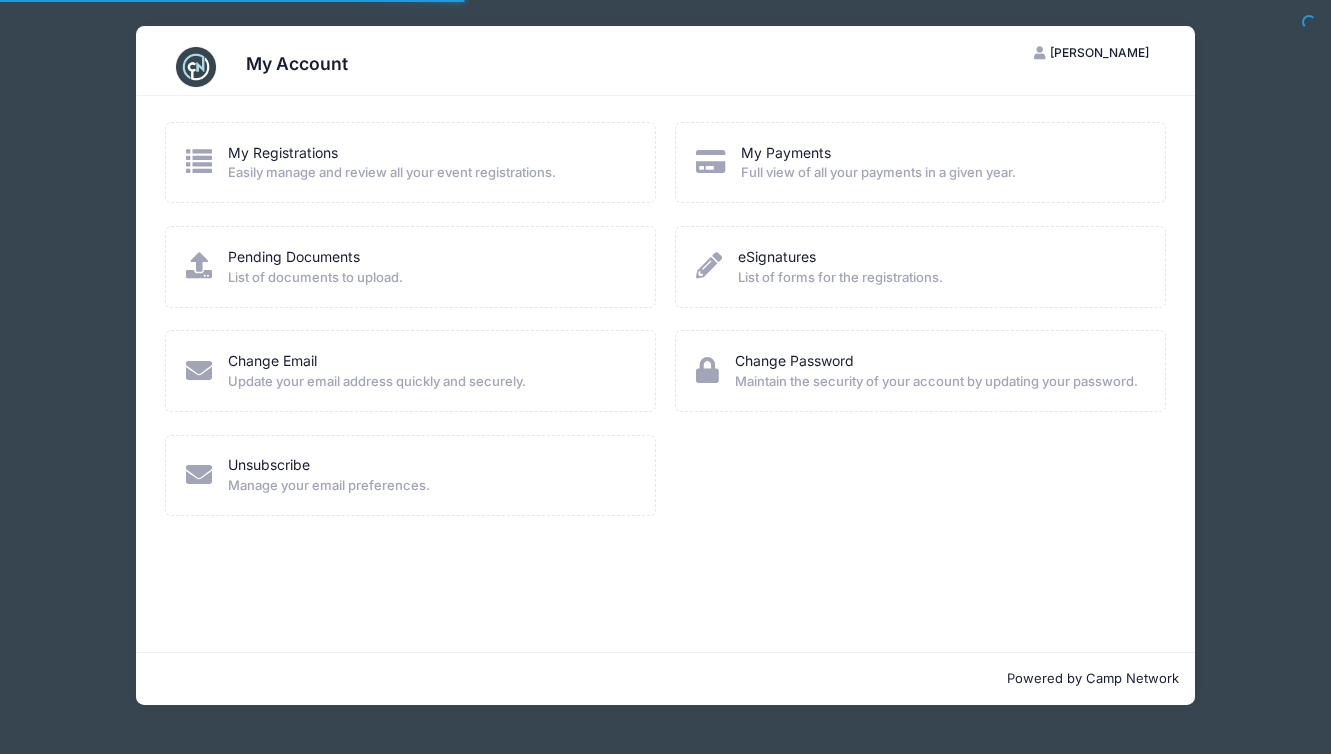 scroll, scrollTop: 0, scrollLeft: 0, axis: both 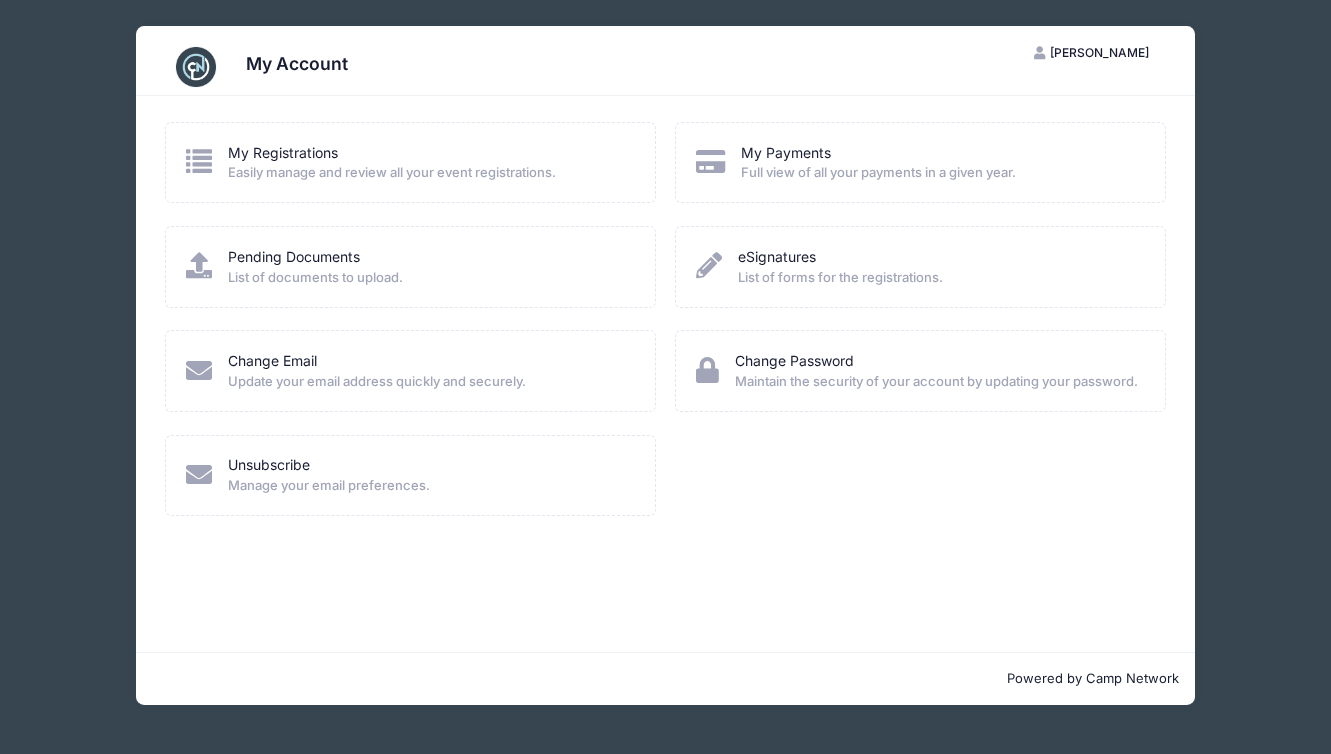 click on "My Registrations Easily manage and review all your event registrations." at bounding box center [392, 163] 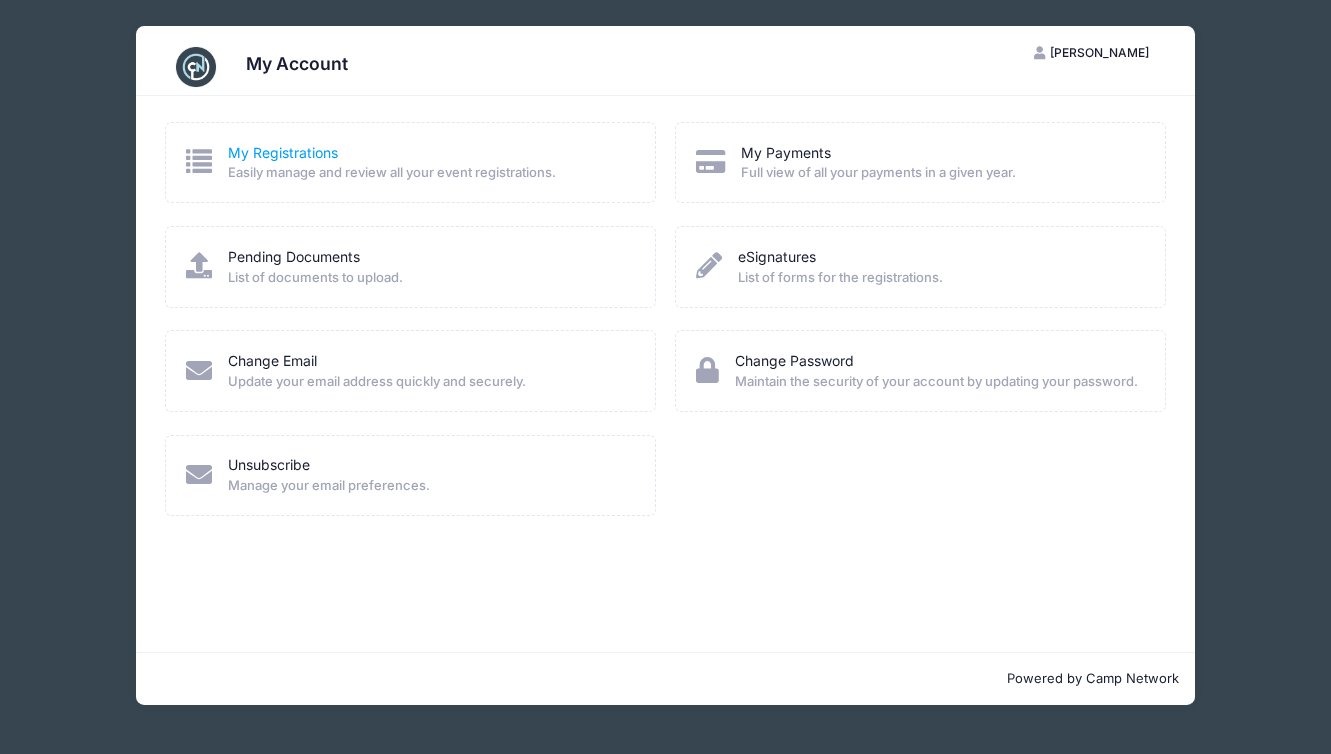 click on "My Registrations" at bounding box center (283, 152) 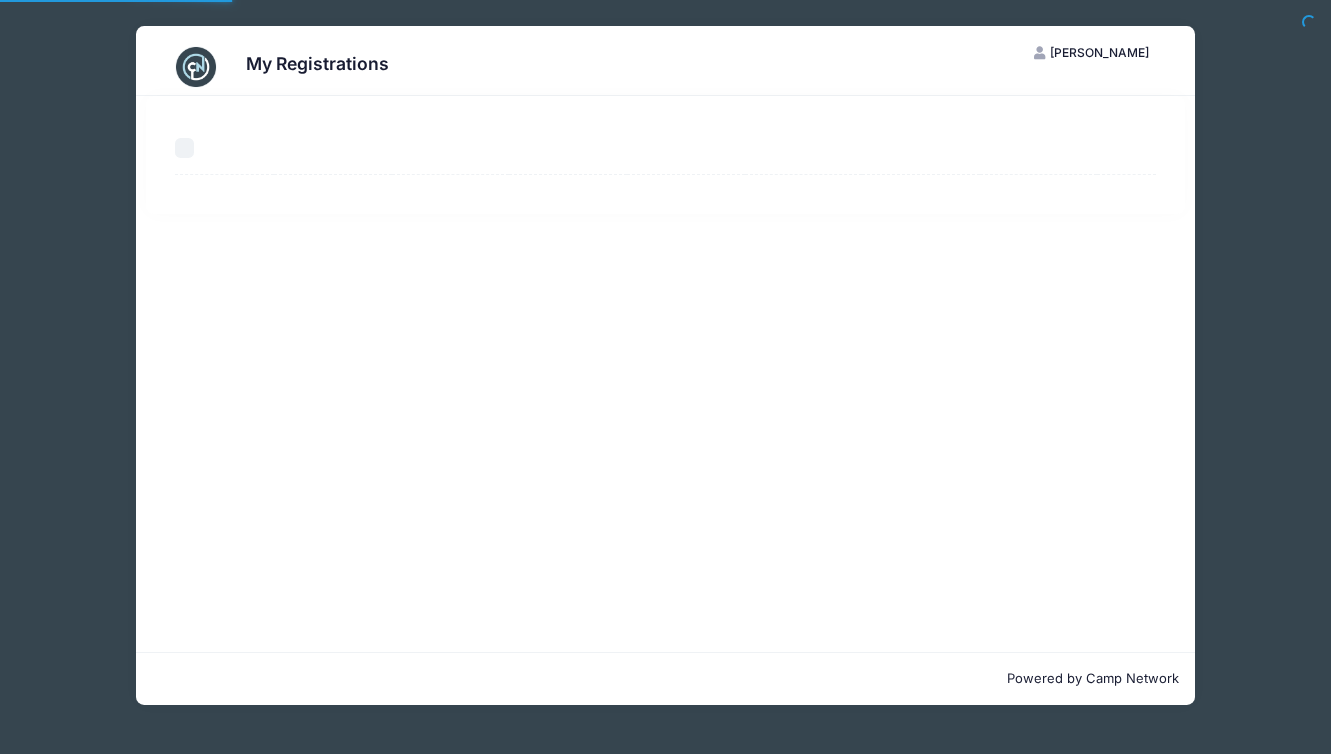 select on "50" 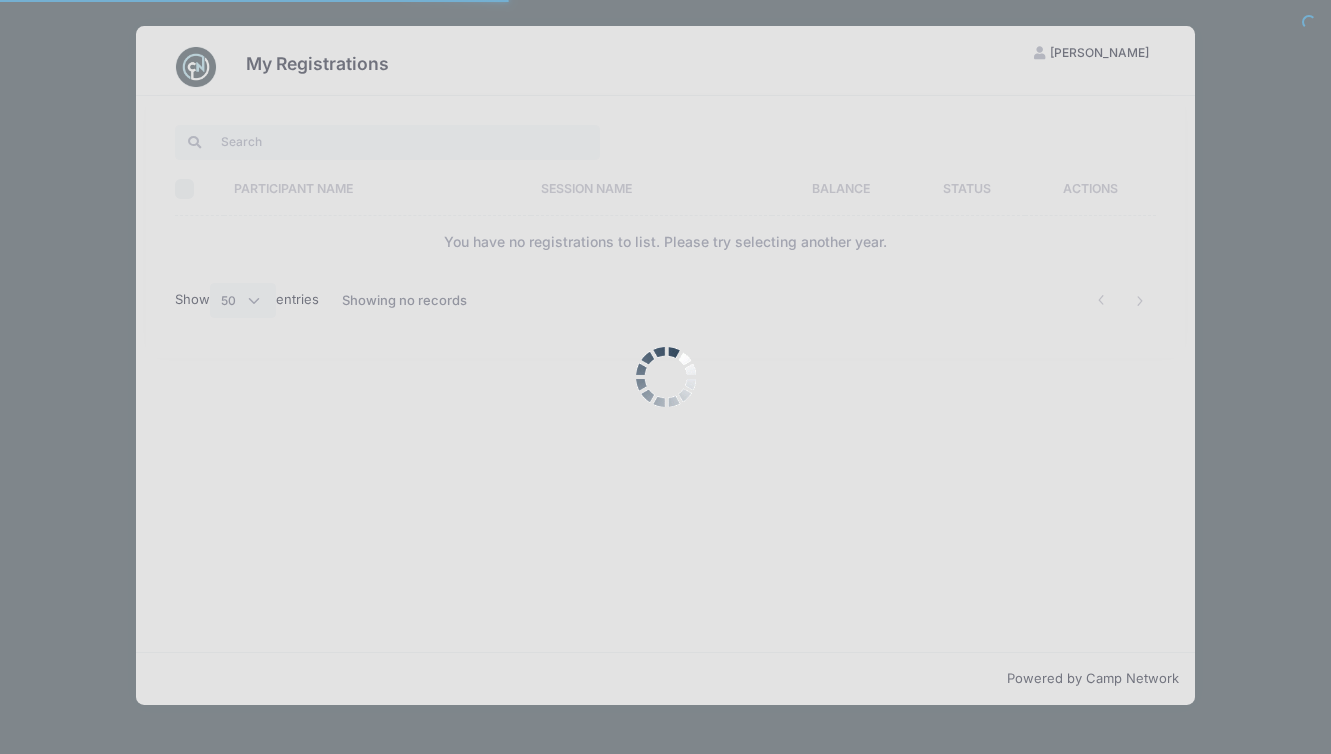 scroll, scrollTop: 0, scrollLeft: 0, axis: both 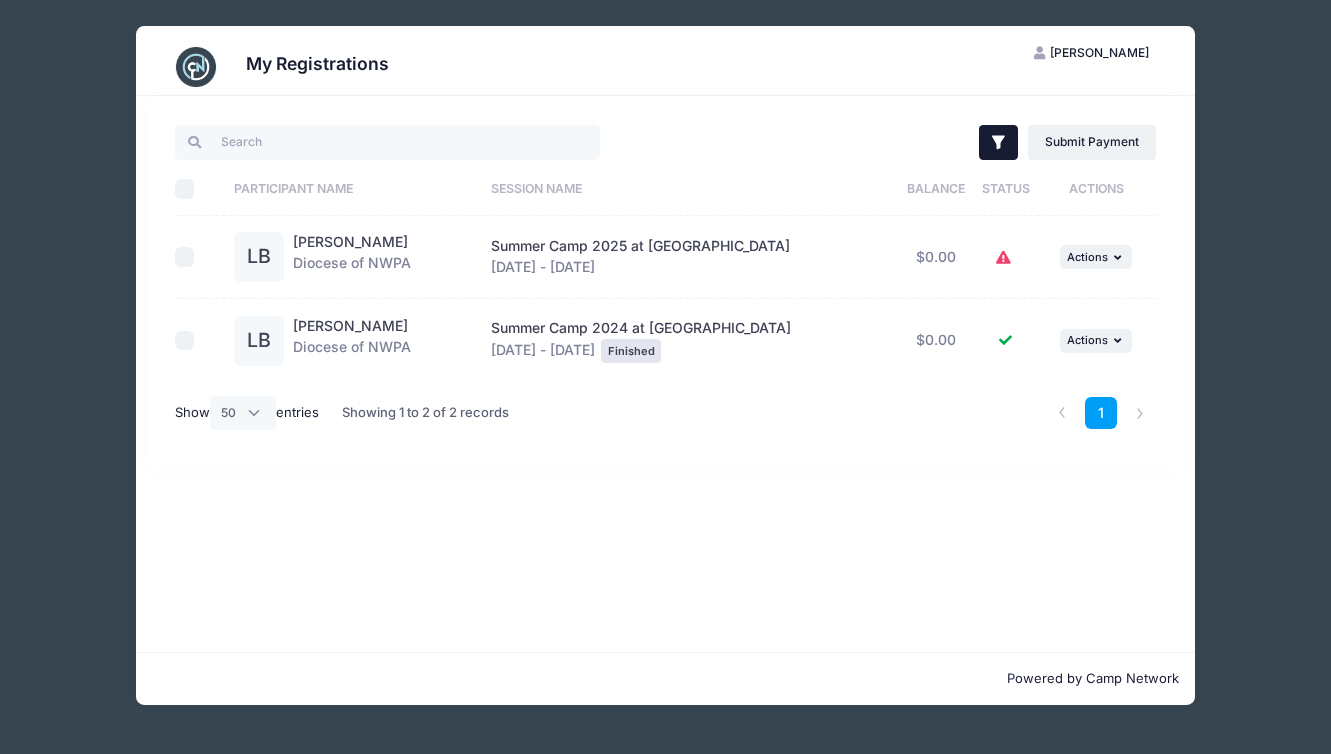 click 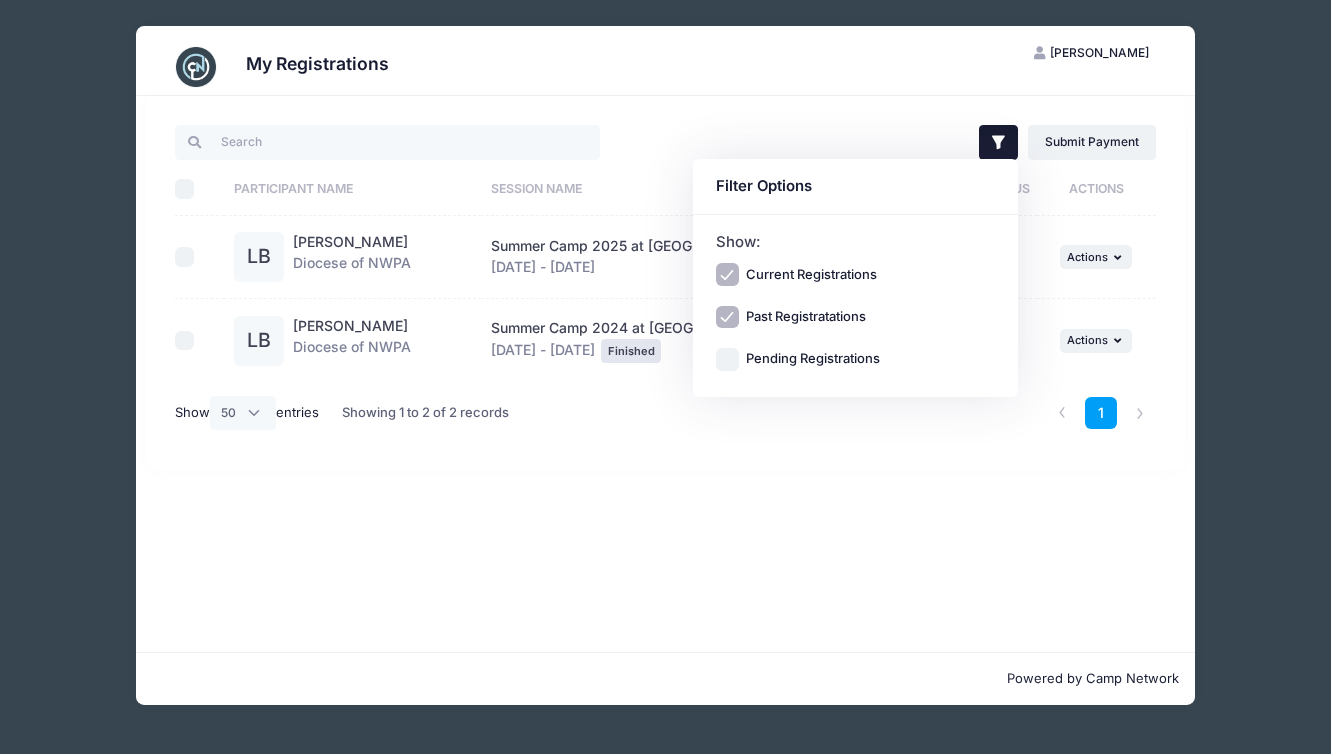 click on "Filter
Filter Options
Show:
Current Registrations
Past Registratations
Pending Registrations
Actions      Submit Payment
Upload Required Documents
Pending Documents
eSignatures Submit Payment
Select All" at bounding box center [666, 283] 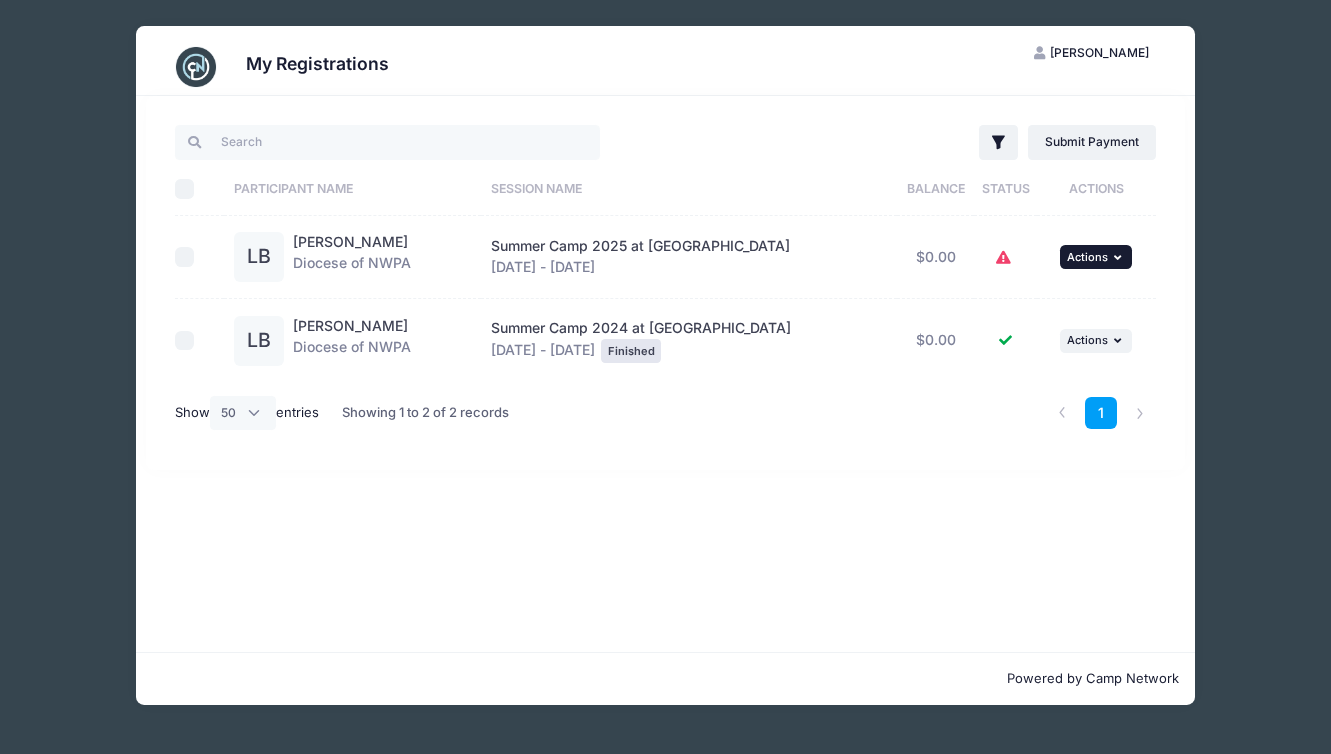 click on "... Actions" at bounding box center (1096, 257) 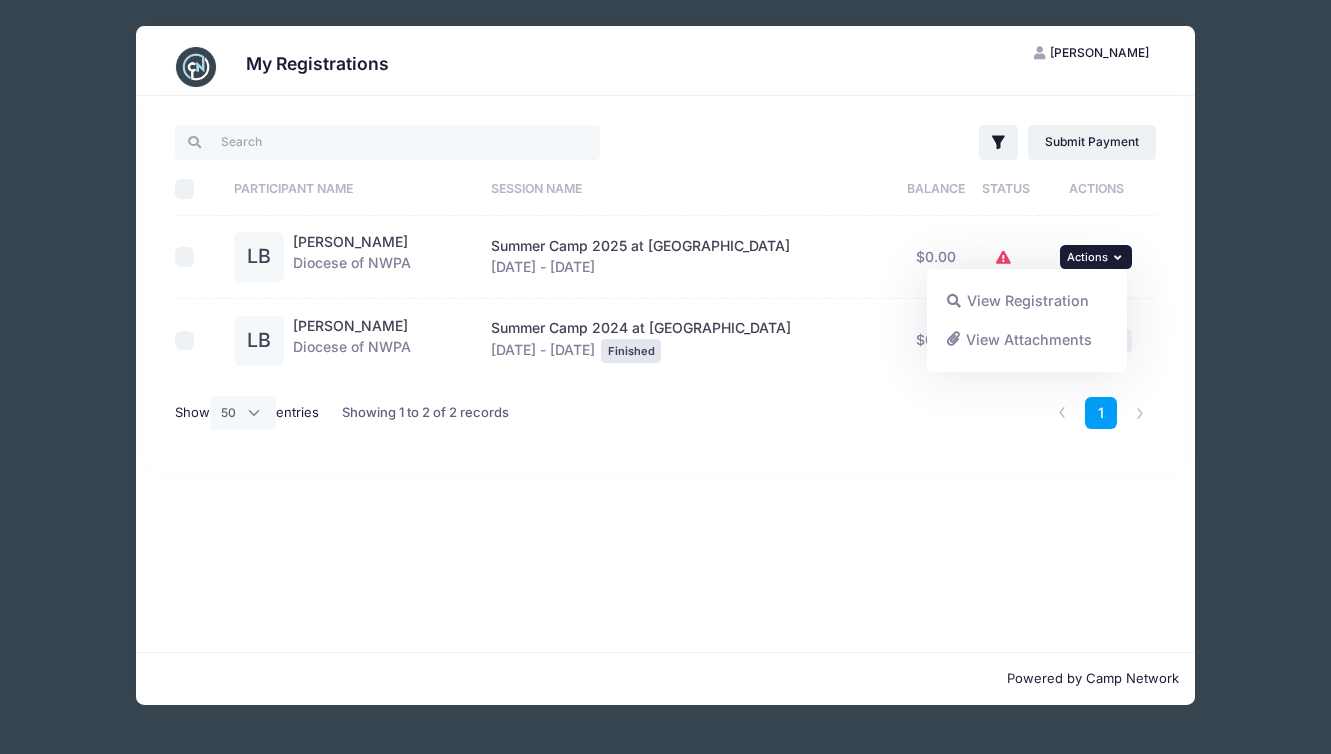 click 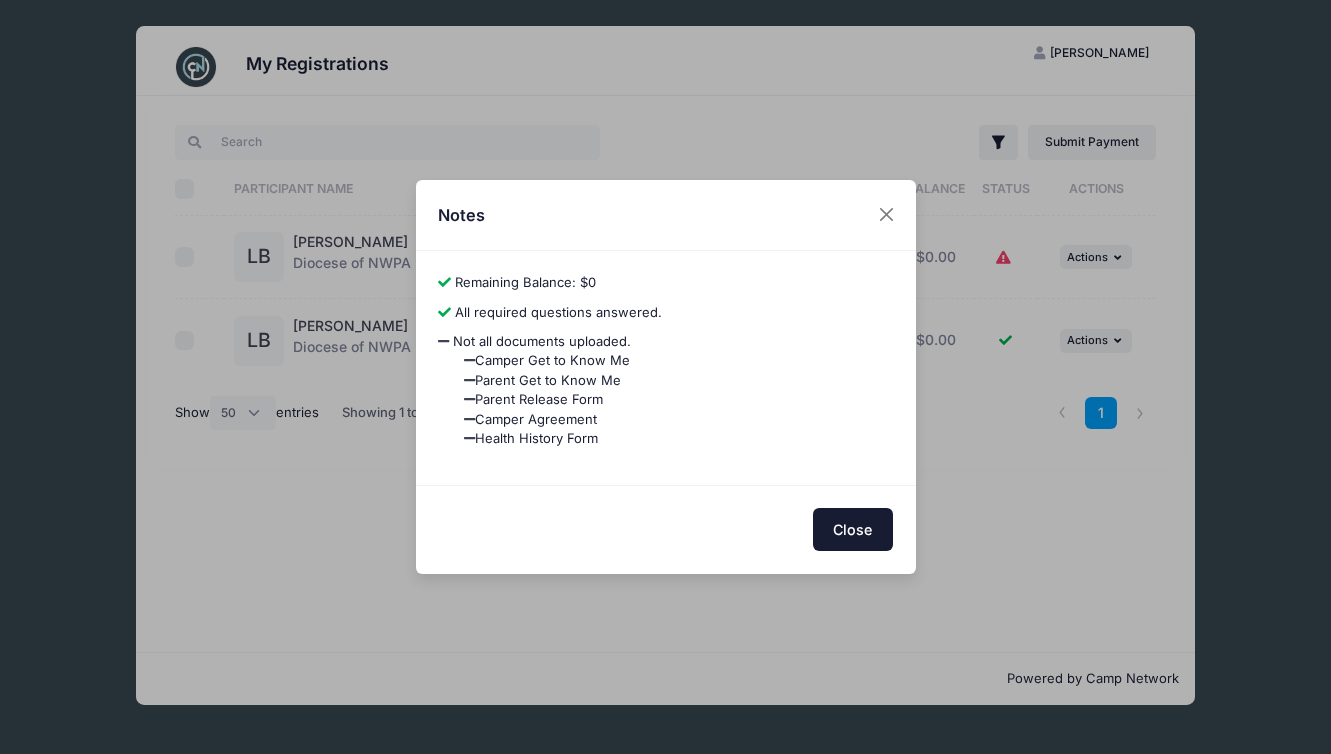 click on "Close" at bounding box center (853, 529) 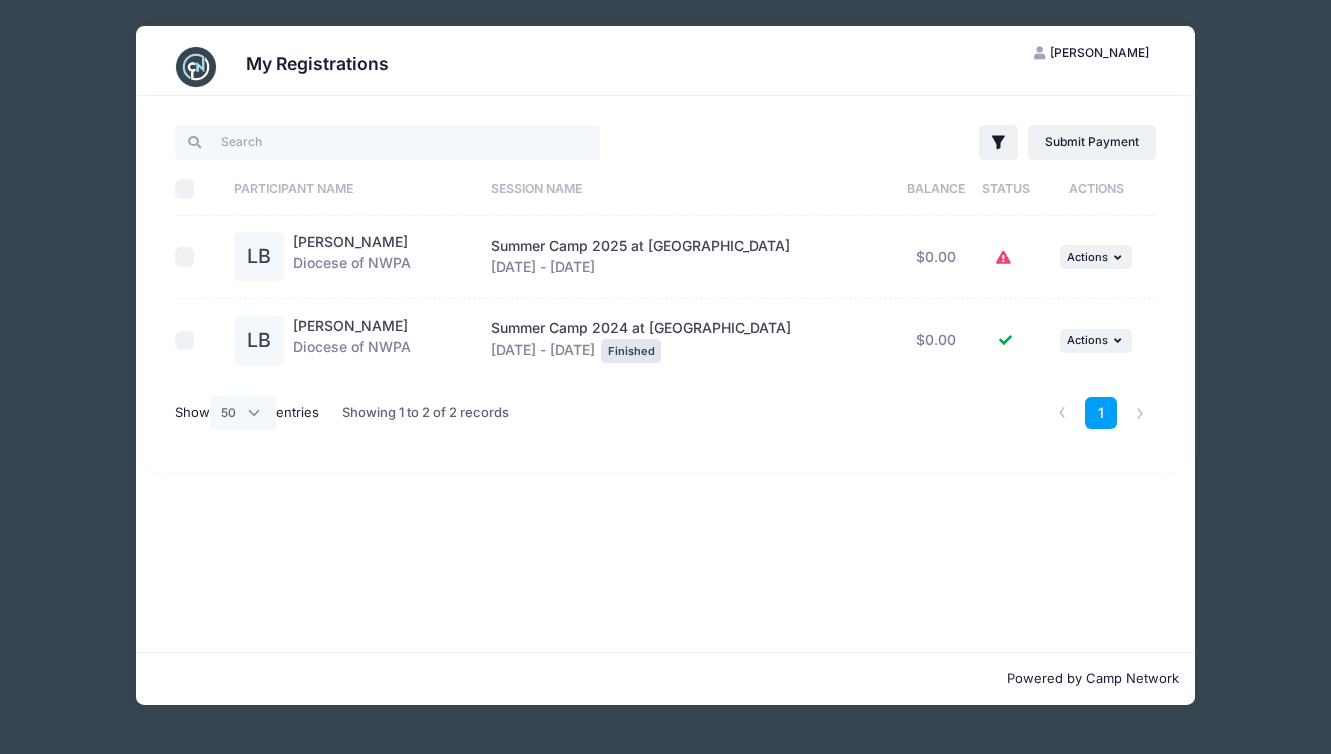 click on "[PERSON_NAME]" at bounding box center [1099, 52] 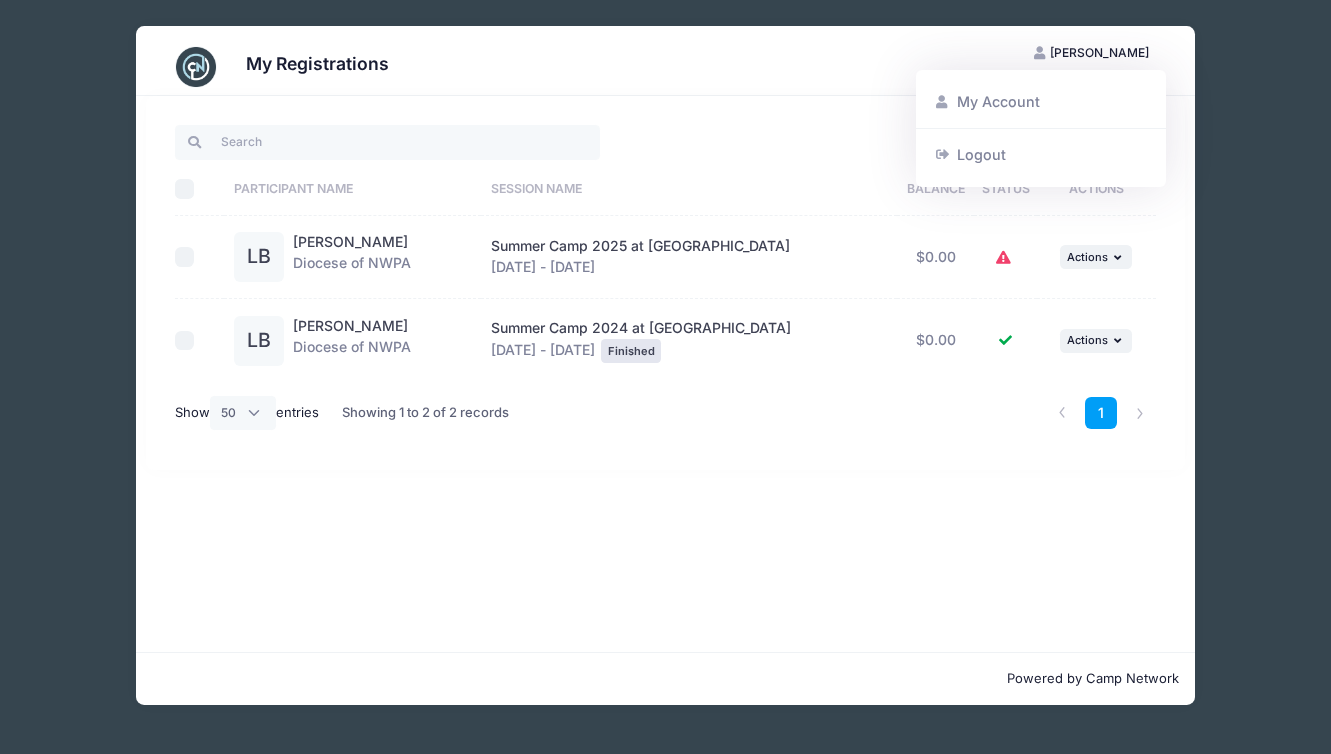 click on "Session Name" at bounding box center (689, 189) 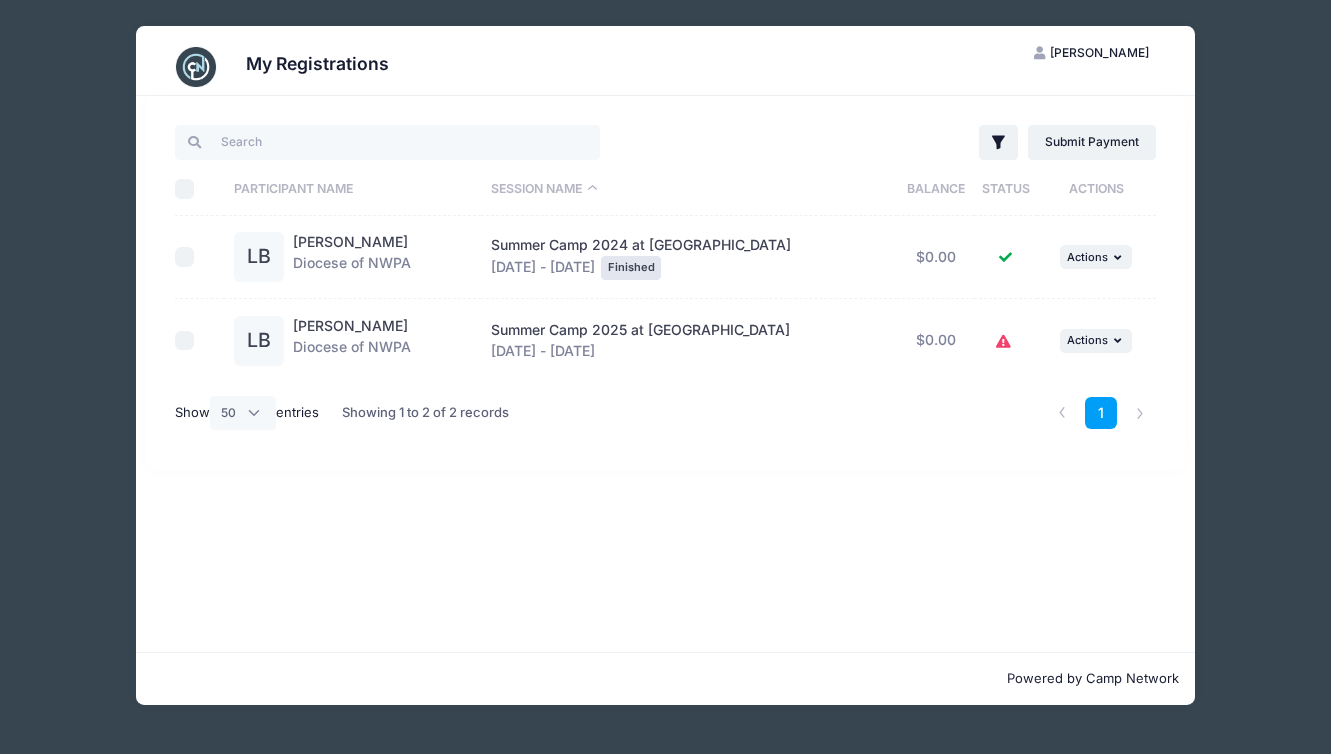 click on "Actions" at bounding box center (1096, 189) 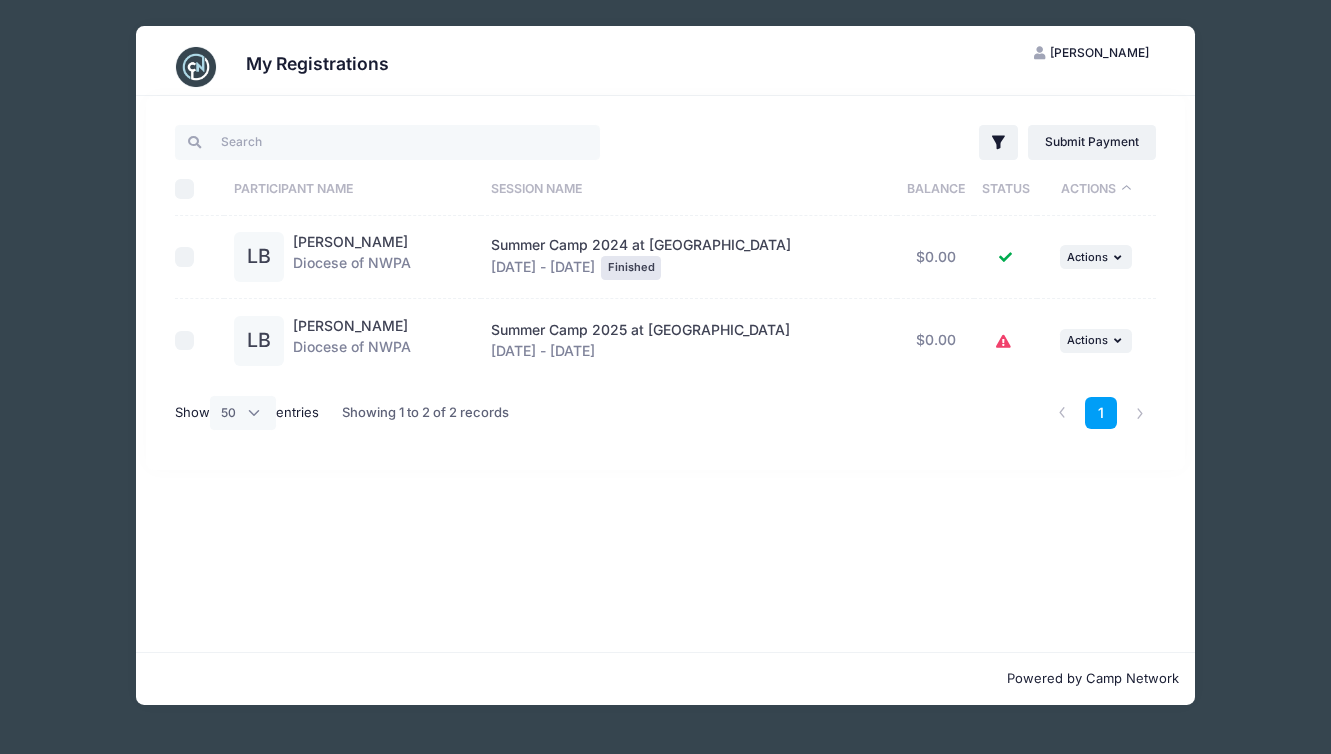click on "Actions" at bounding box center [1096, 189] 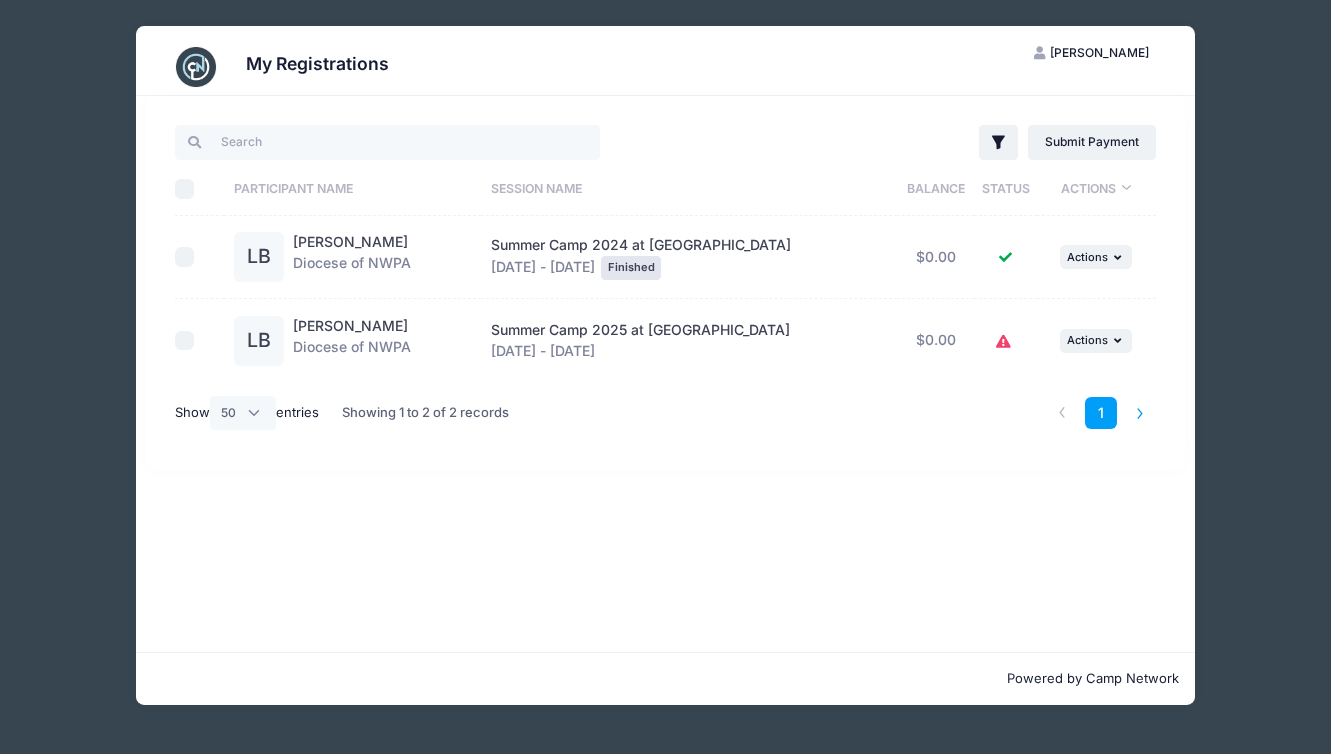click at bounding box center (1140, 413) 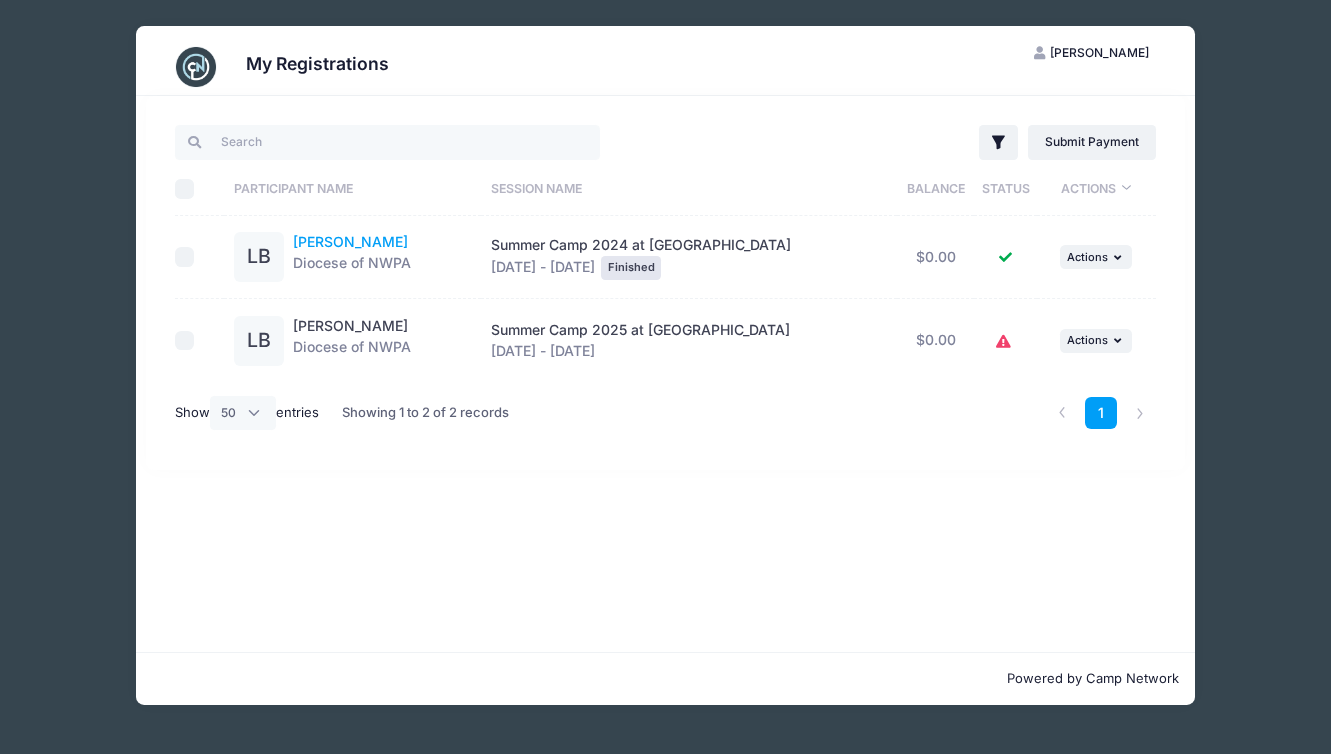 click on "[PERSON_NAME]" at bounding box center (350, 241) 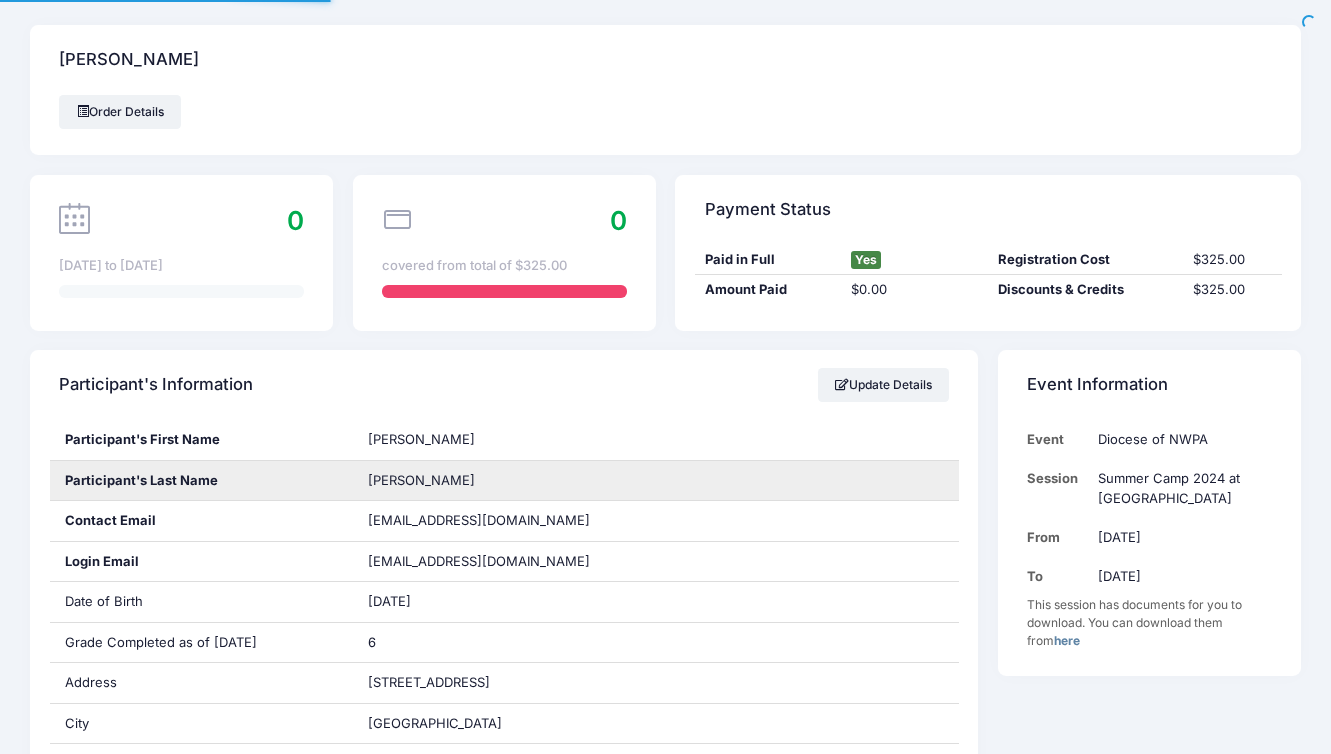 scroll, scrollTop: 0, scrollLeft: 0, axis: both 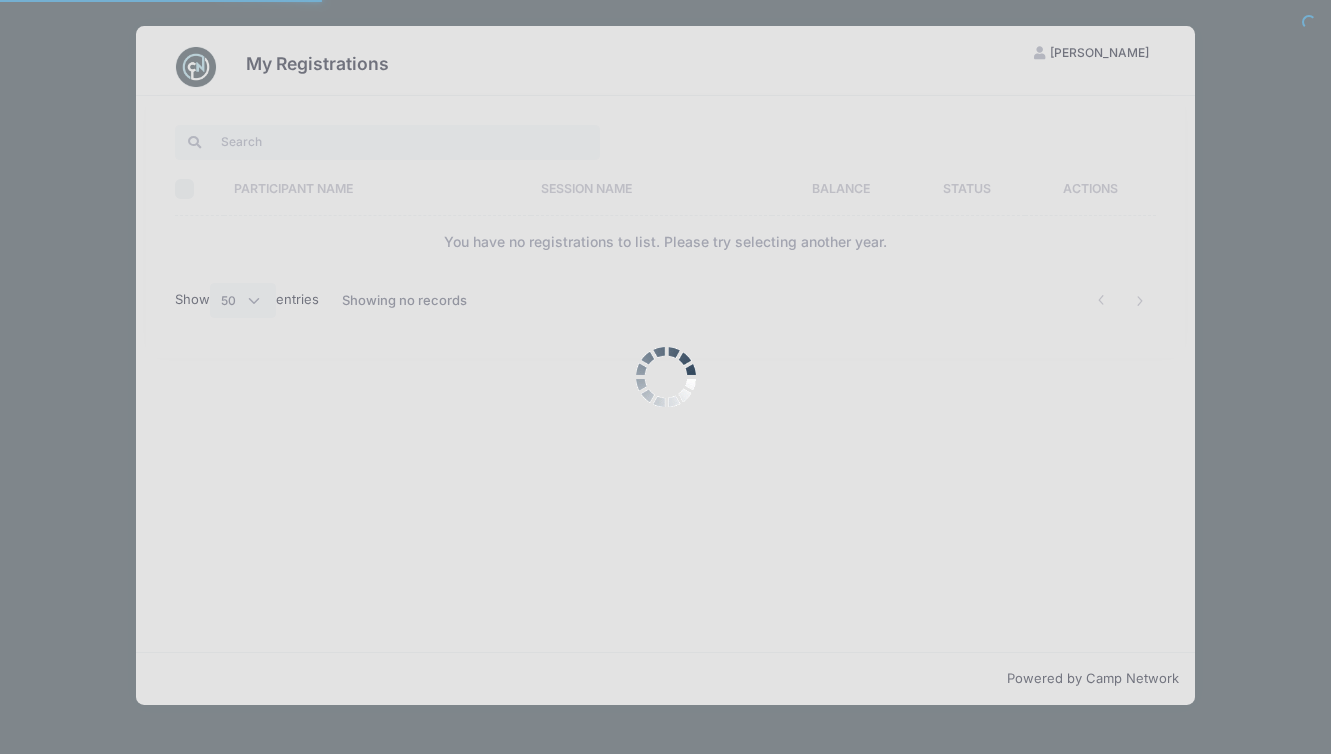select on "50" 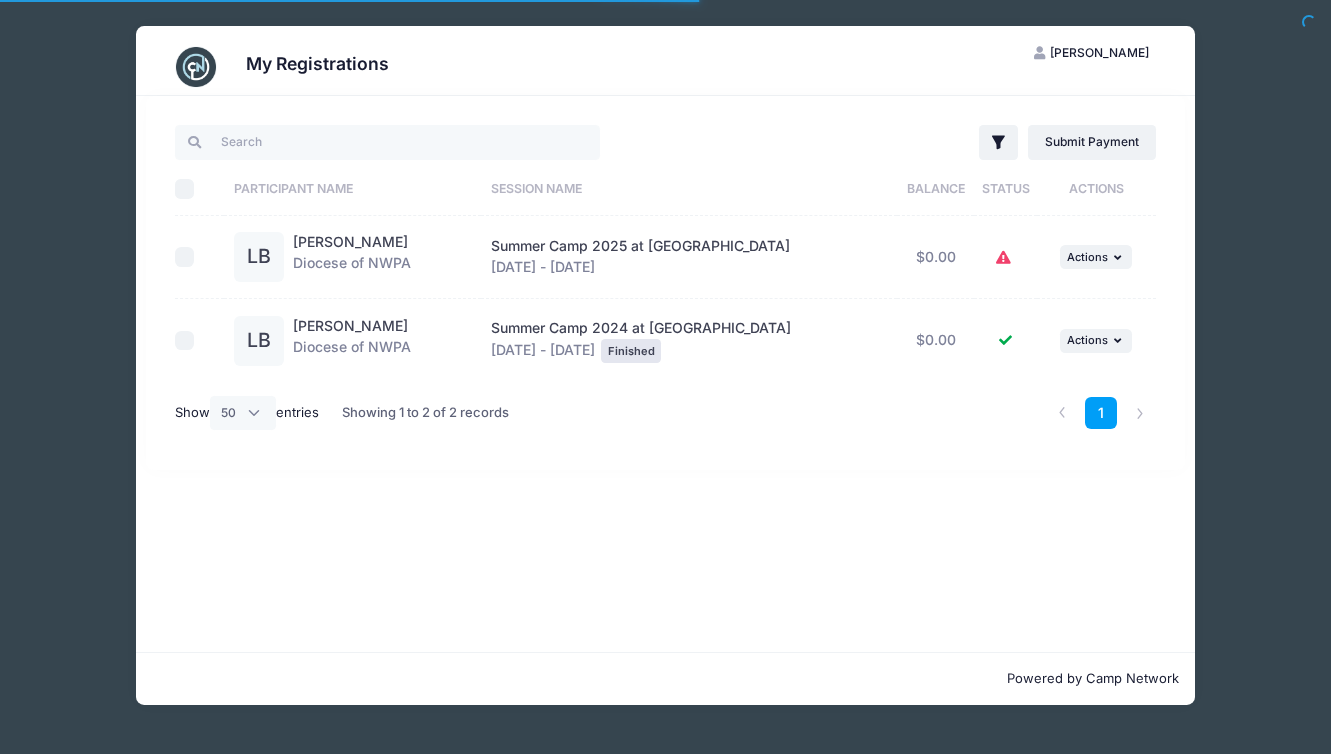 scroll, scrollTop: 0, scrollLeft: 0, axis: both 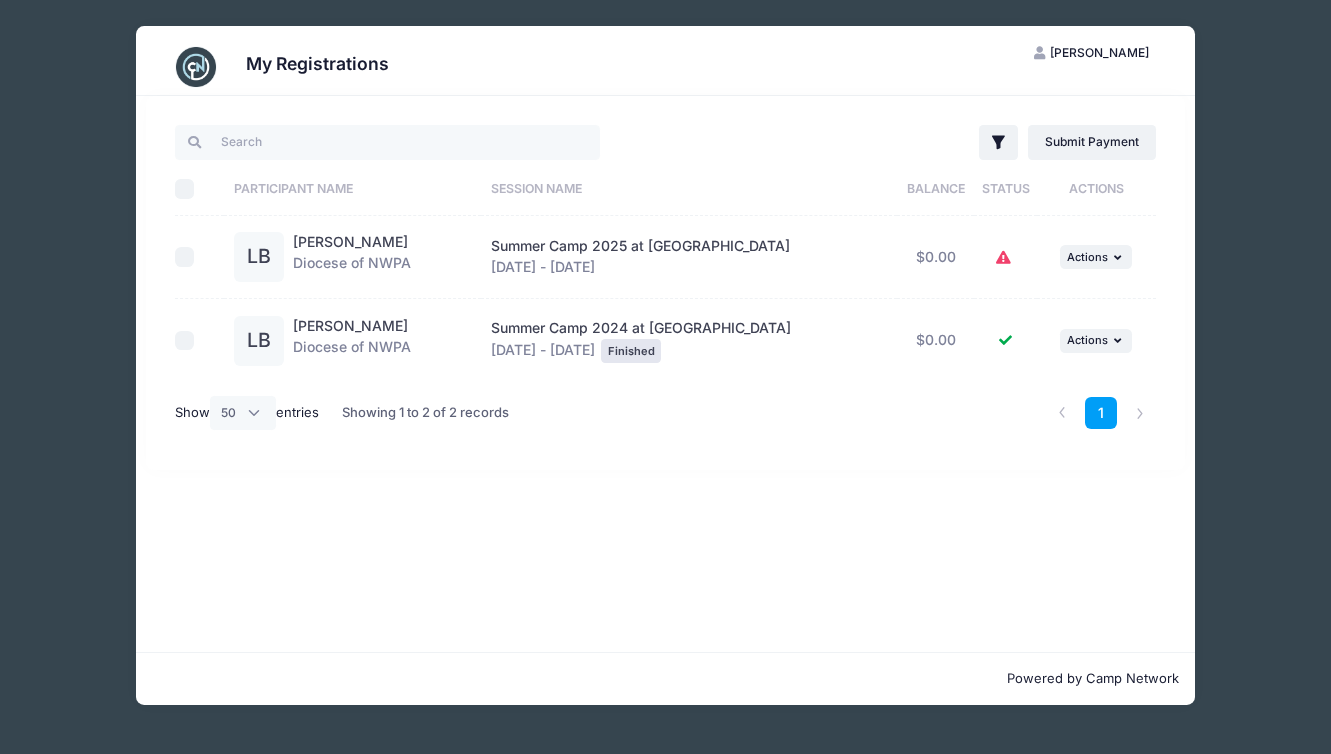 click on "Summer Camp 2025 at Nazareth    Jul 13 - Jul 19, 2025" at bounding box center (689, 258) 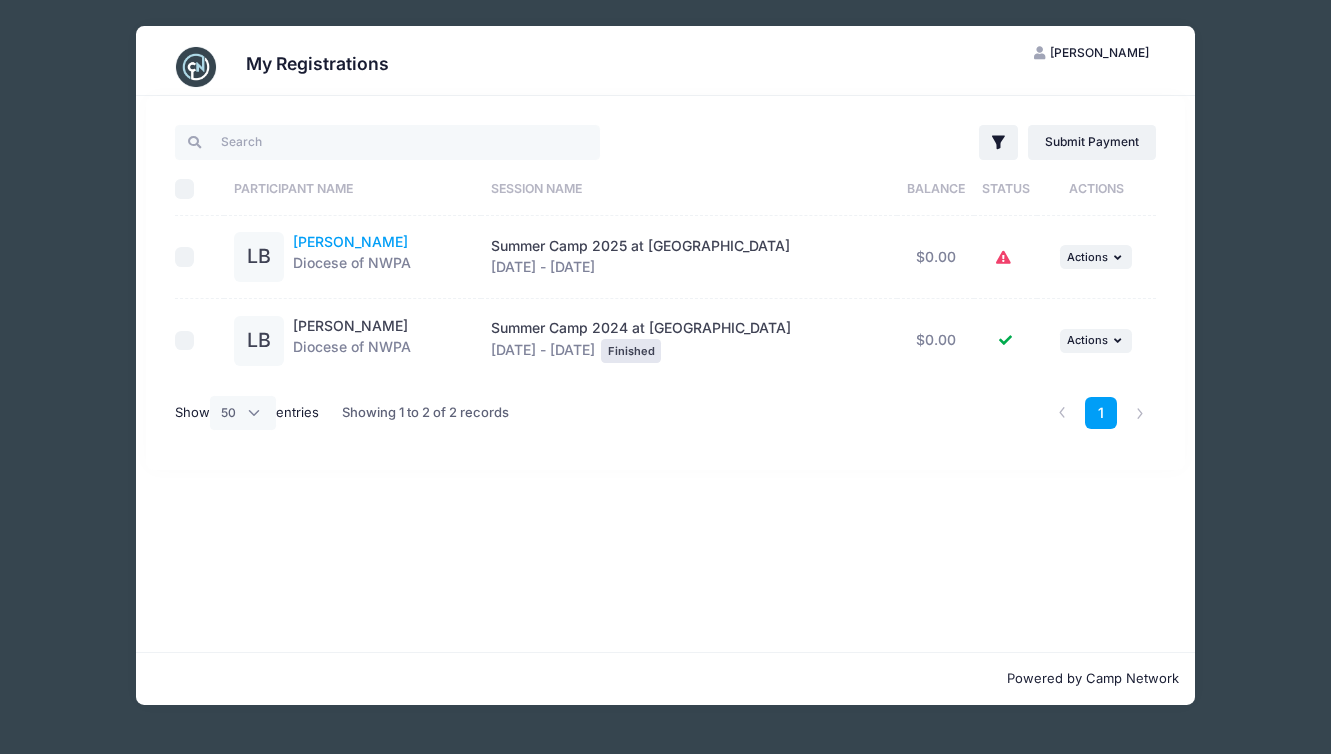 click on "[PERSON_NAME]" at bounding box center [350, 241] 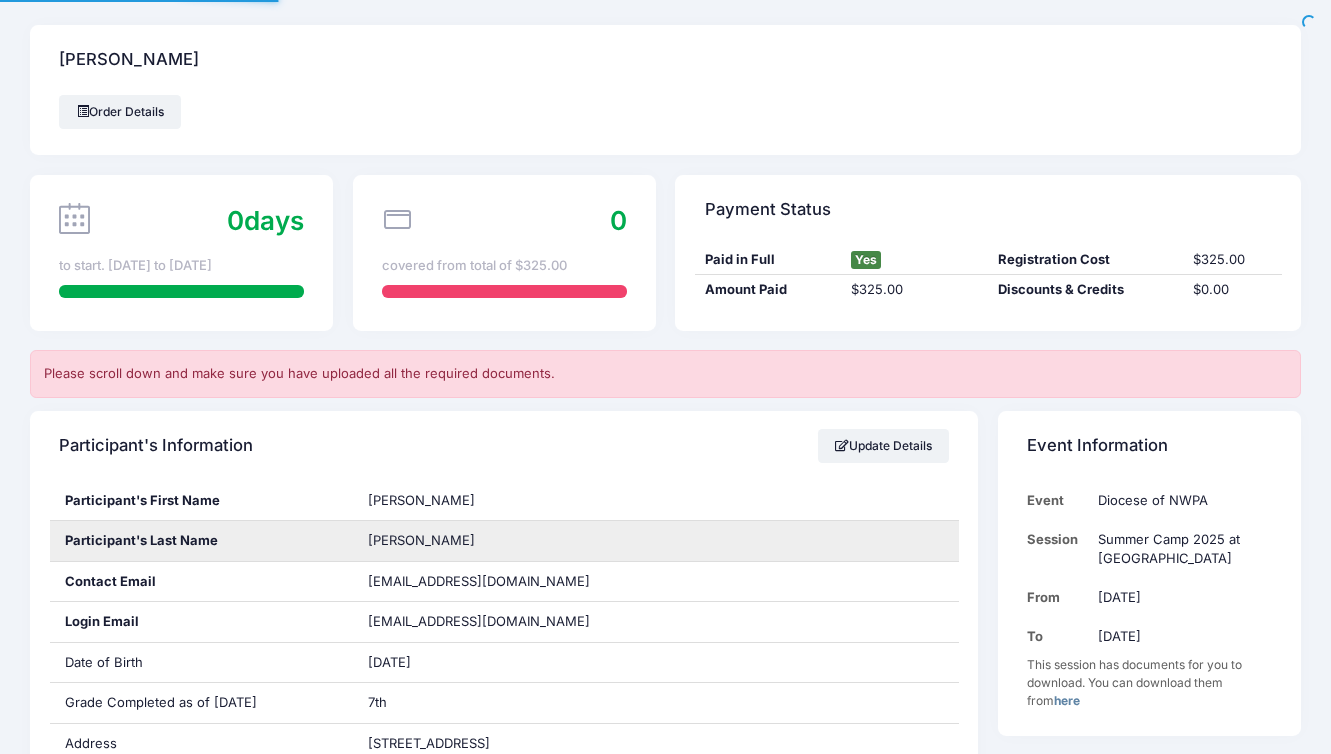 scroll, scrollTop: 0, scrollLeft: 0, axis: both 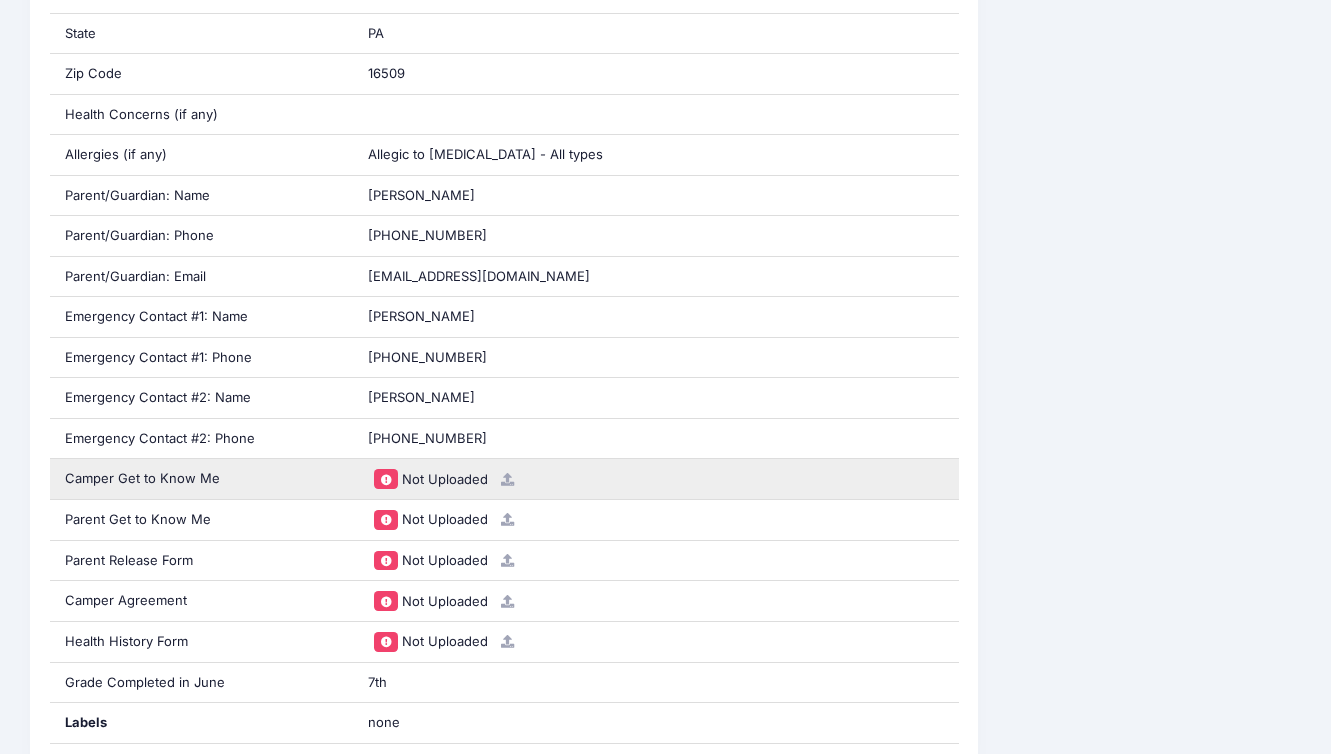click at bounding box center (507, 479) 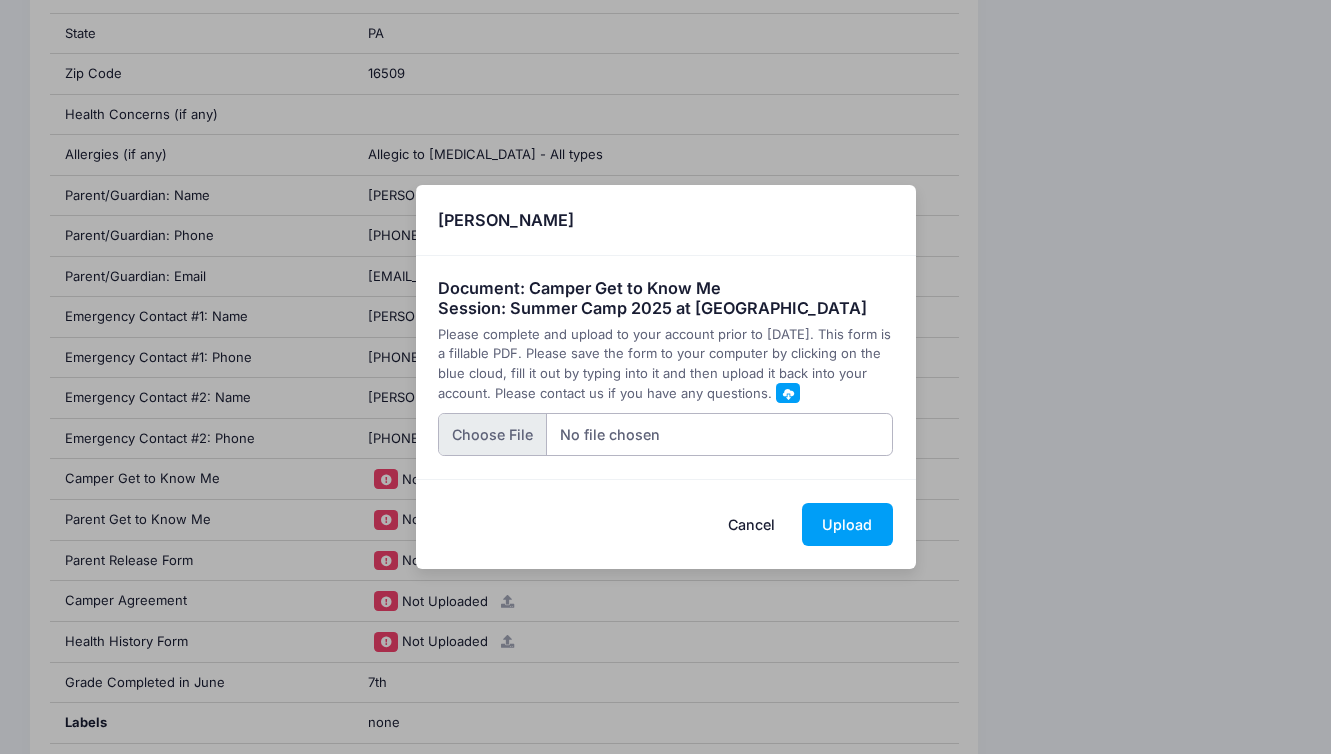 click at bounding box center (665, 434) 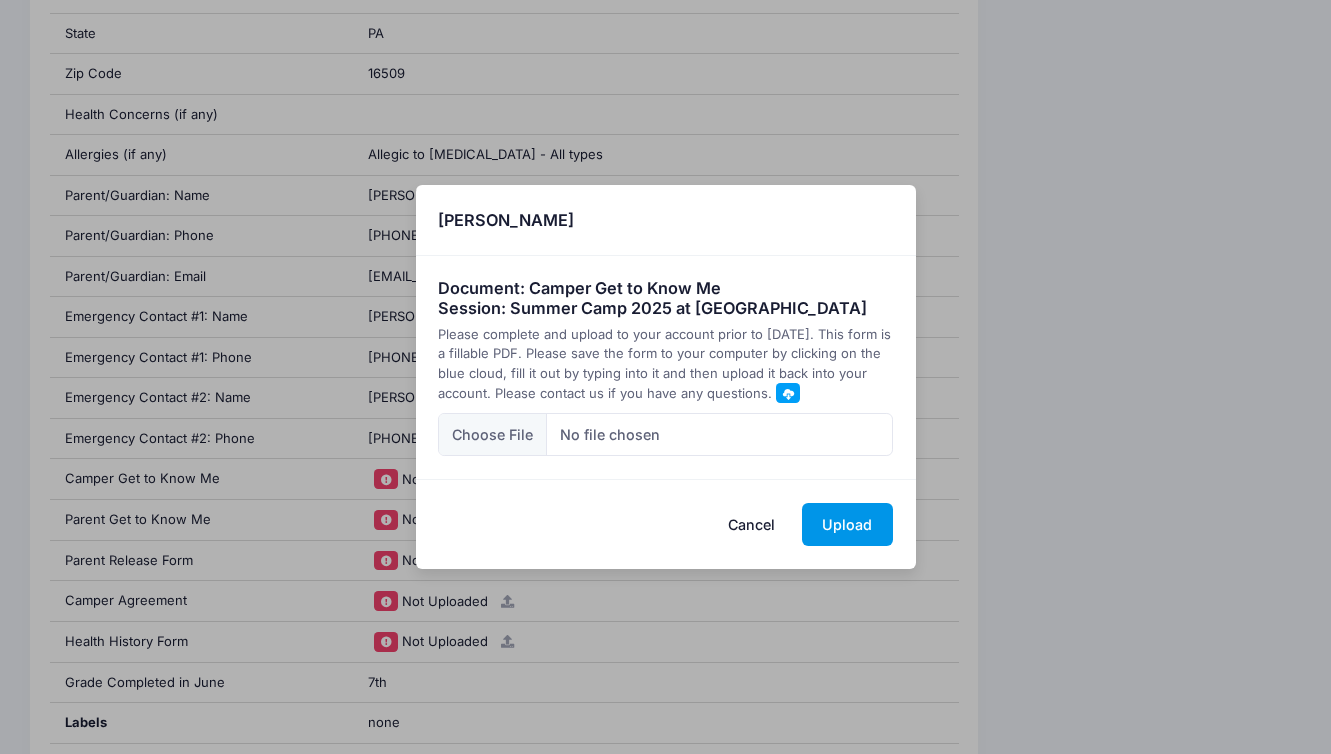 click on "Upload" at bounding box center [847, 524] 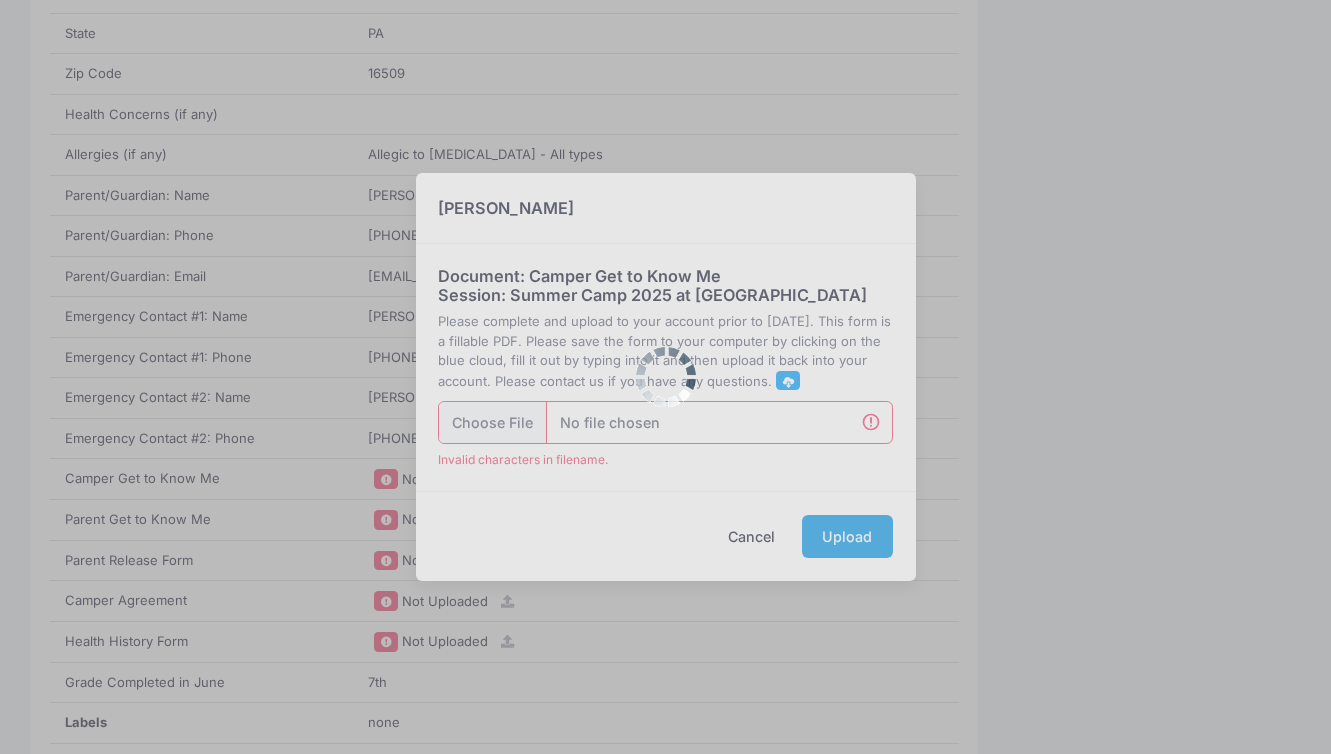 scroll, scrollTop: 1007, scrollLeft: 0, axis: vertical 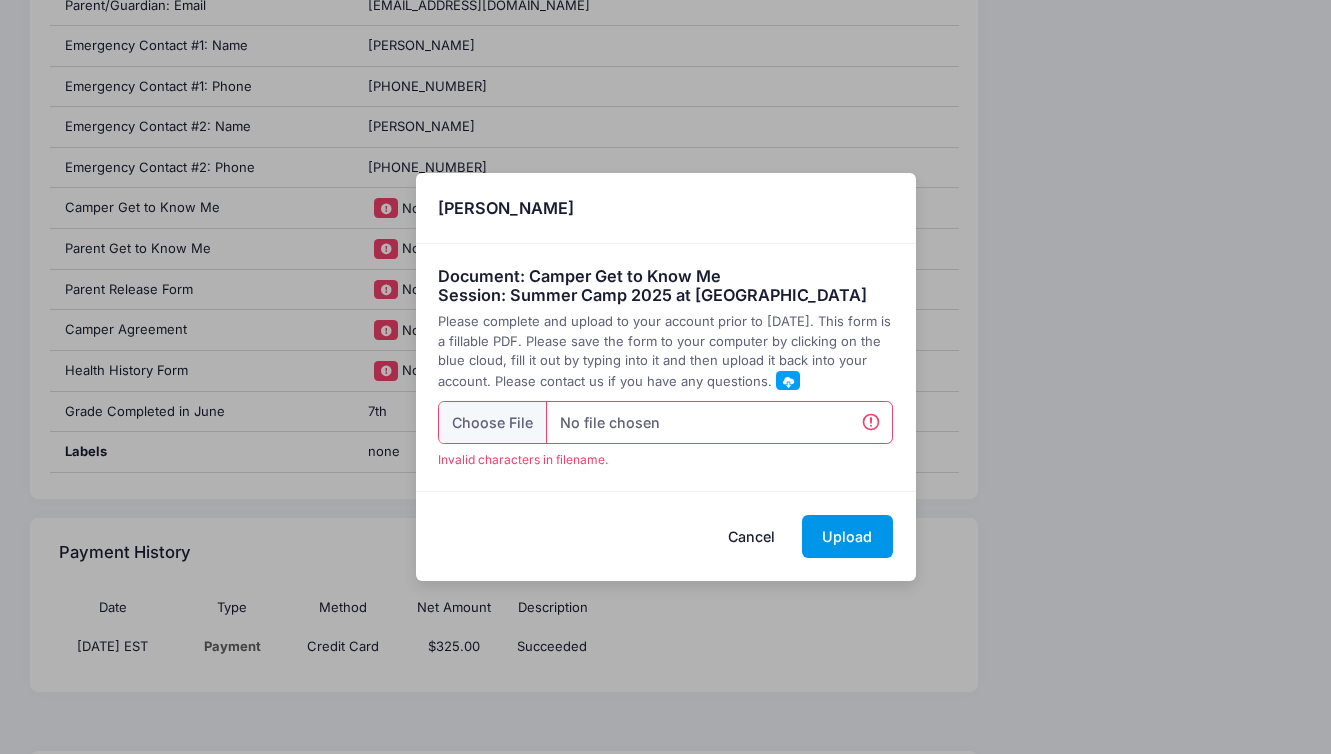 click on "Upload" at bounding box center [847, 536] 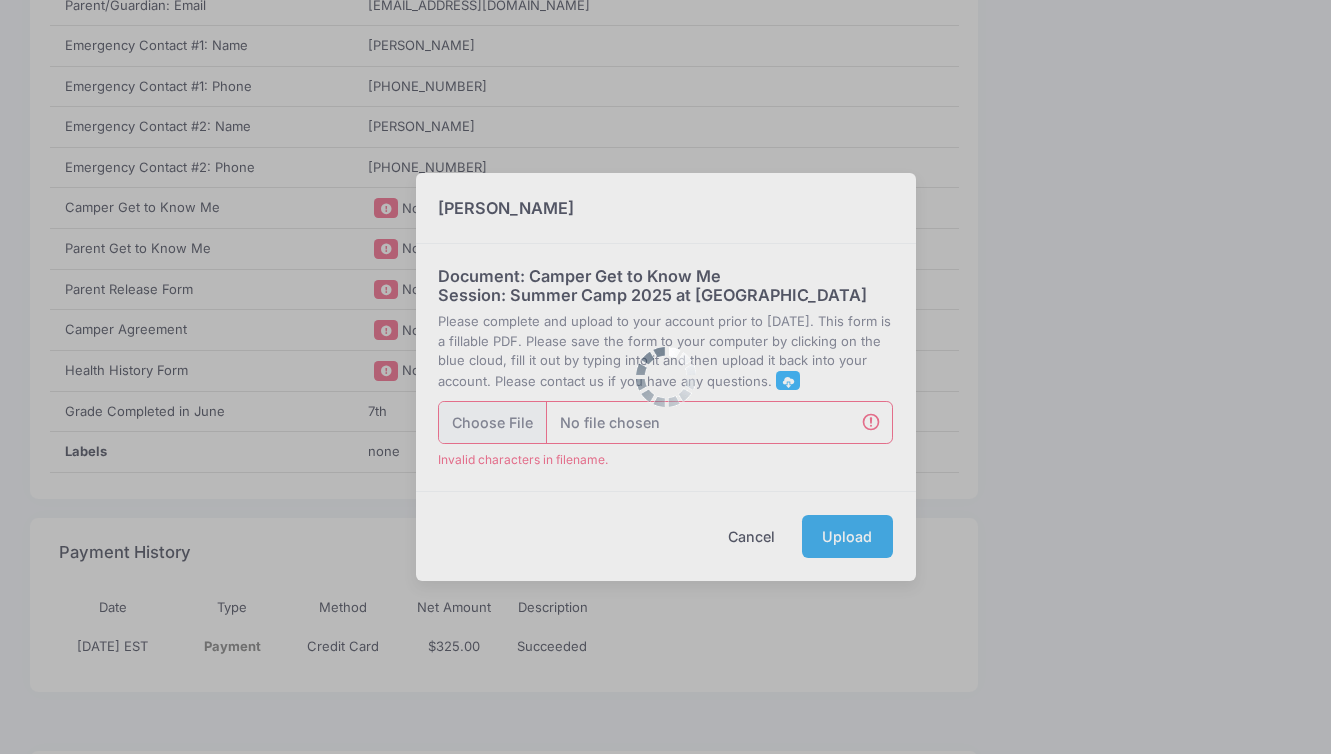 scroll, scrollTop: 0, scrollLeft: 0, axis: both 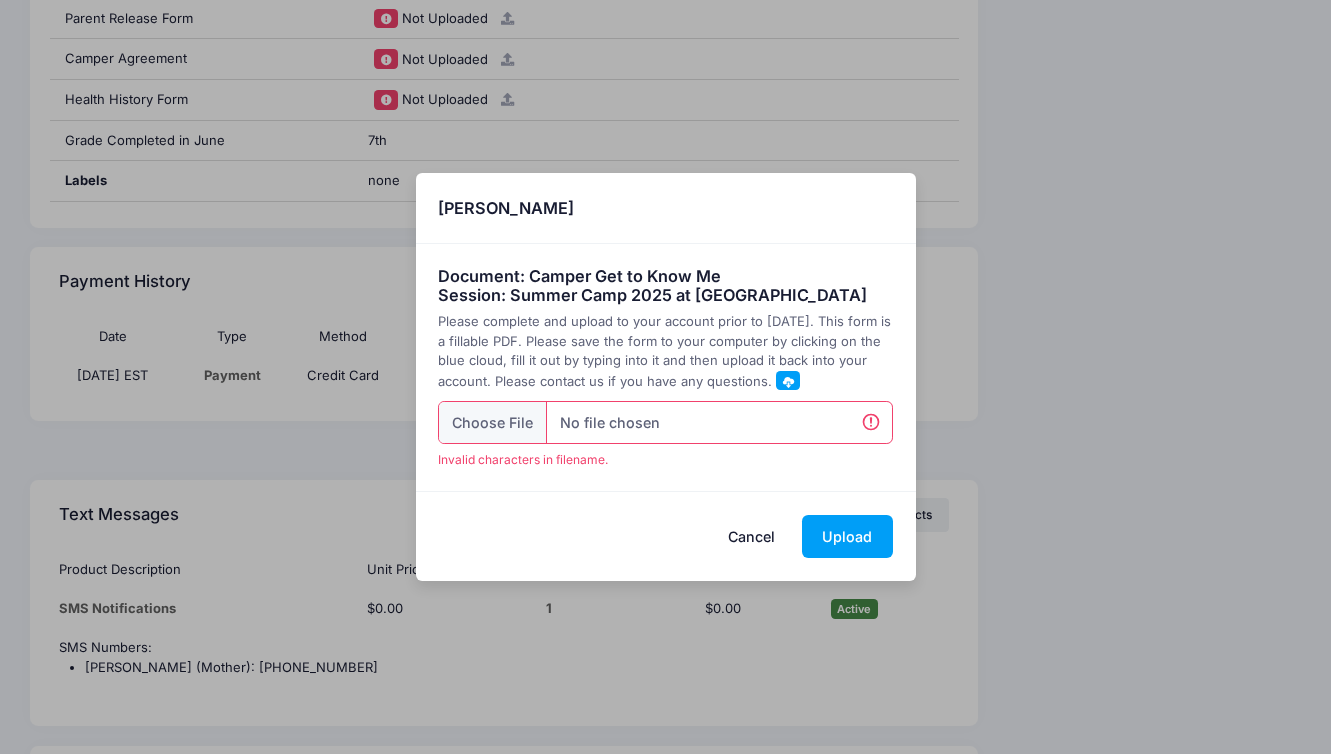 click on "Cancel" at bounding box center [751, 536] 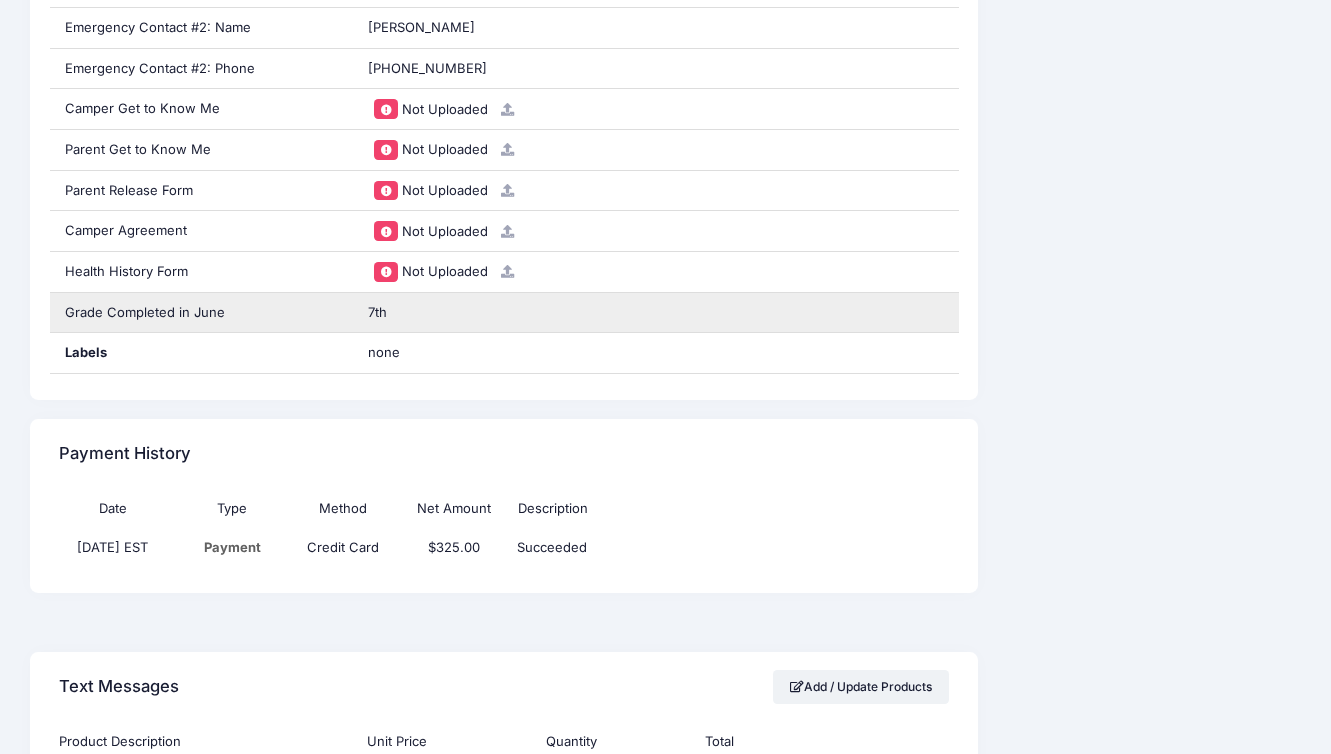 scroll, scrollTop: 1159, scrollLeft: 0, axis: vertical 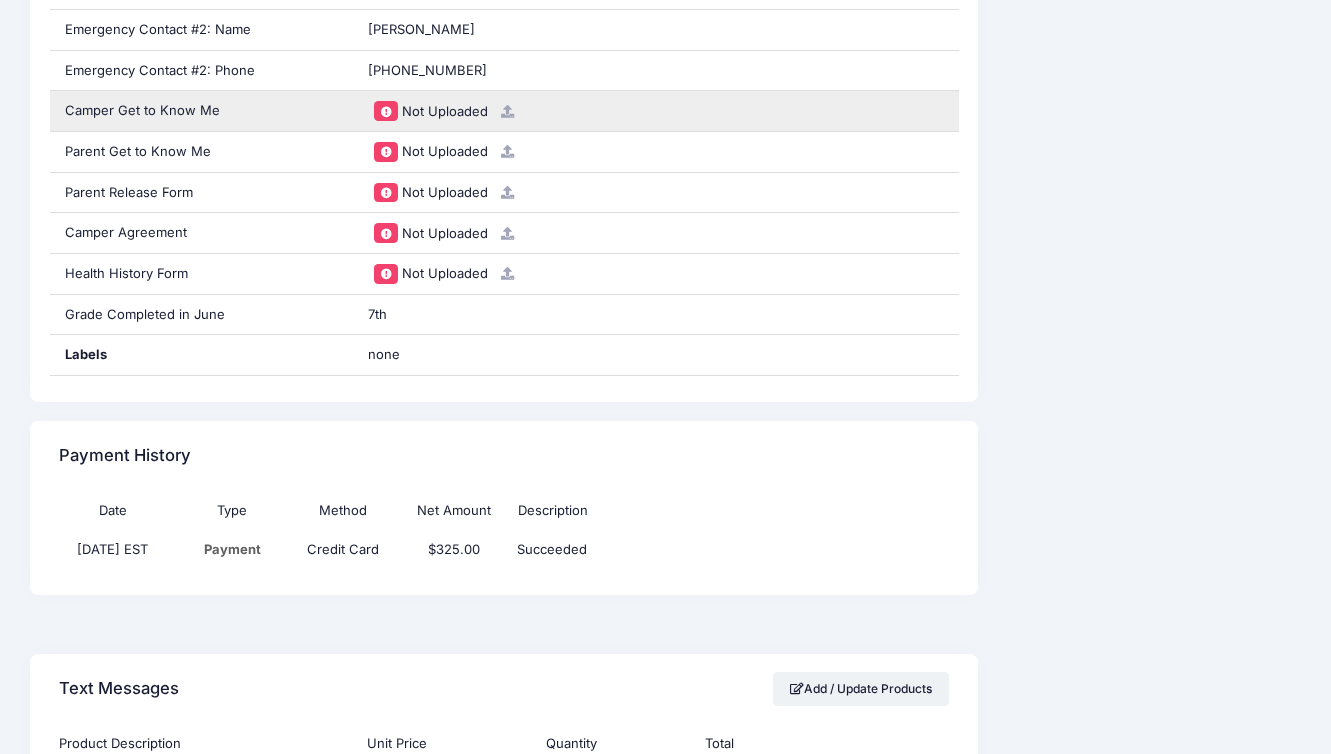 click at bounding box center [507, 111] 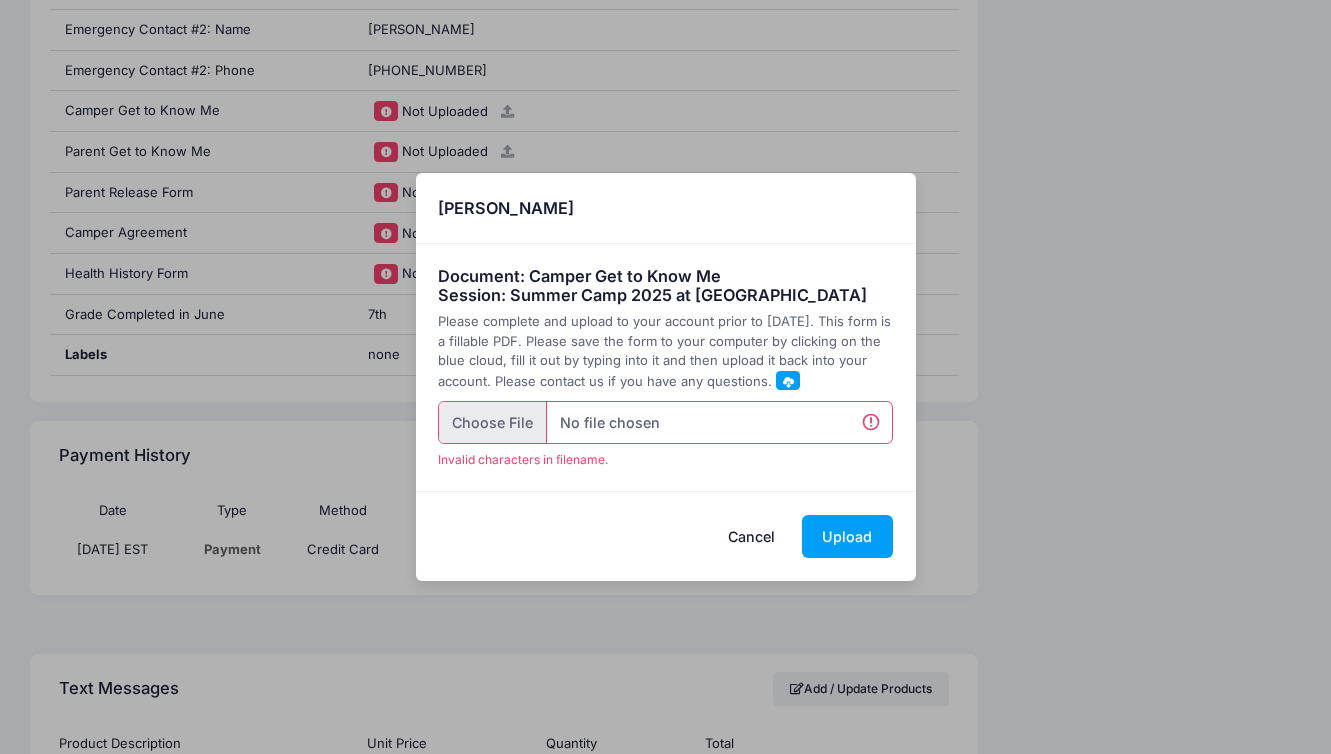 click at bounding box center [665, 422] 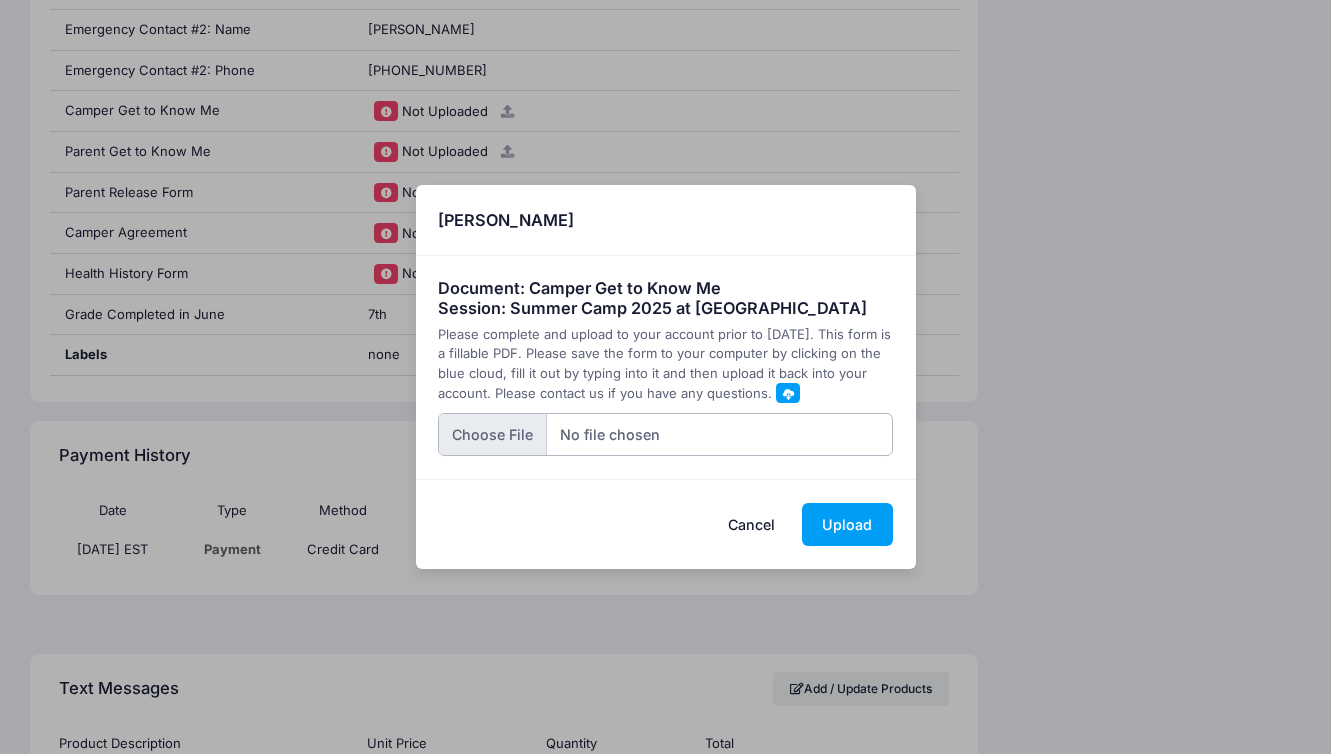 type on "C:\fakepath\GetToKnowMe Agreements Camp Naz 25 LBV.pdf" 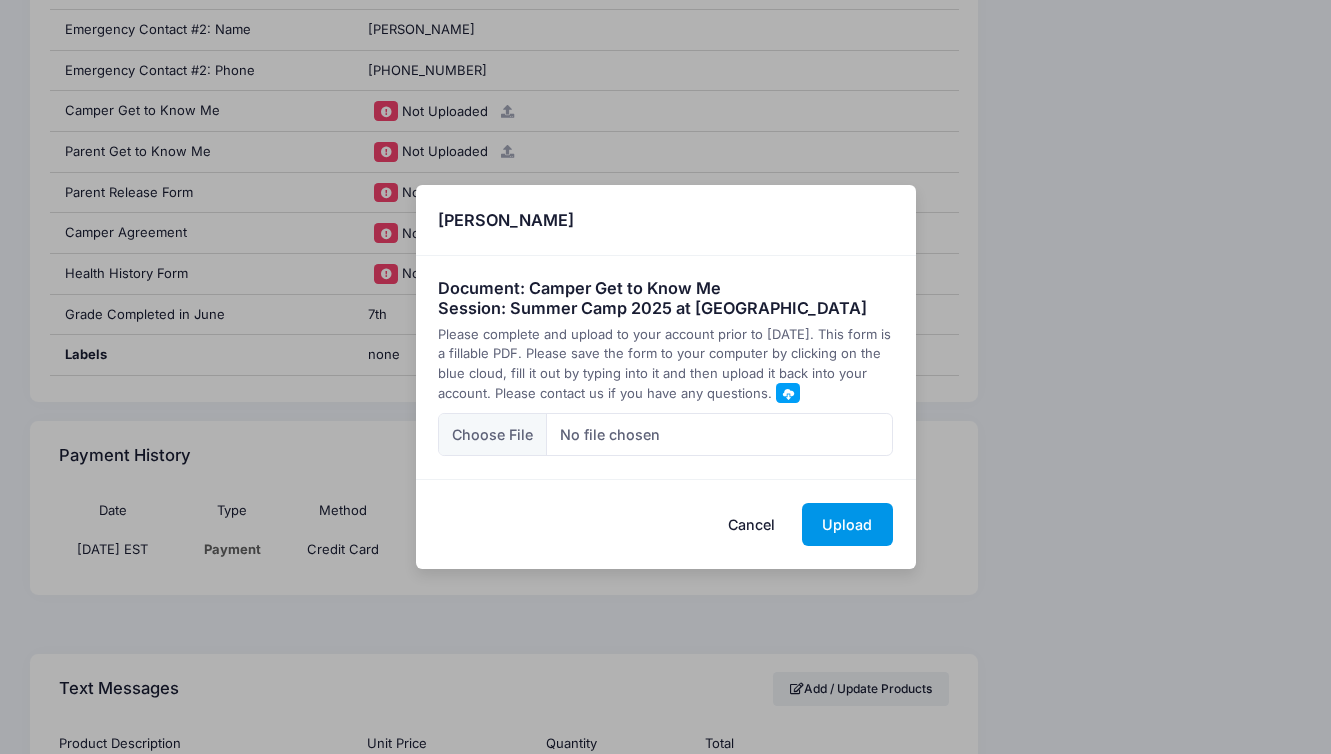 click on "Upload" at bounding box center [847, 524] 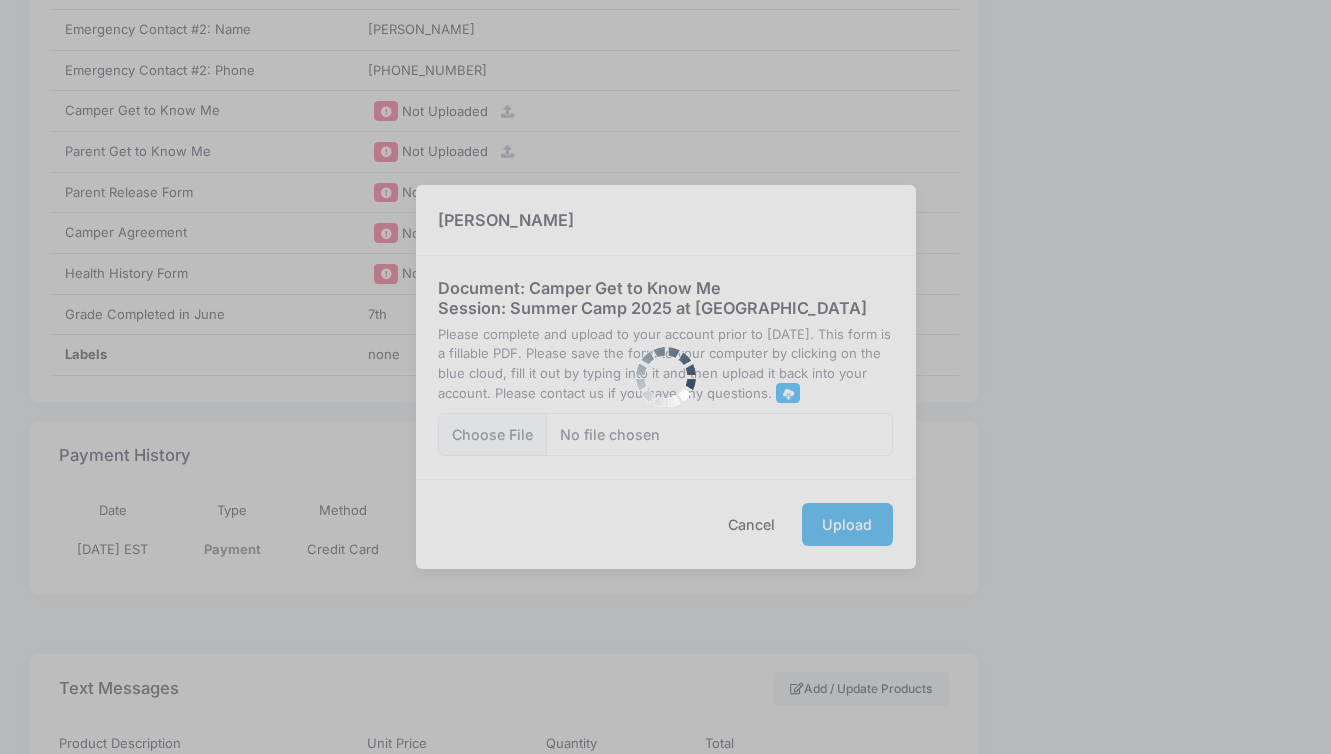 scroll, scrollTop: 0, scrollLeft: 0, axis: both 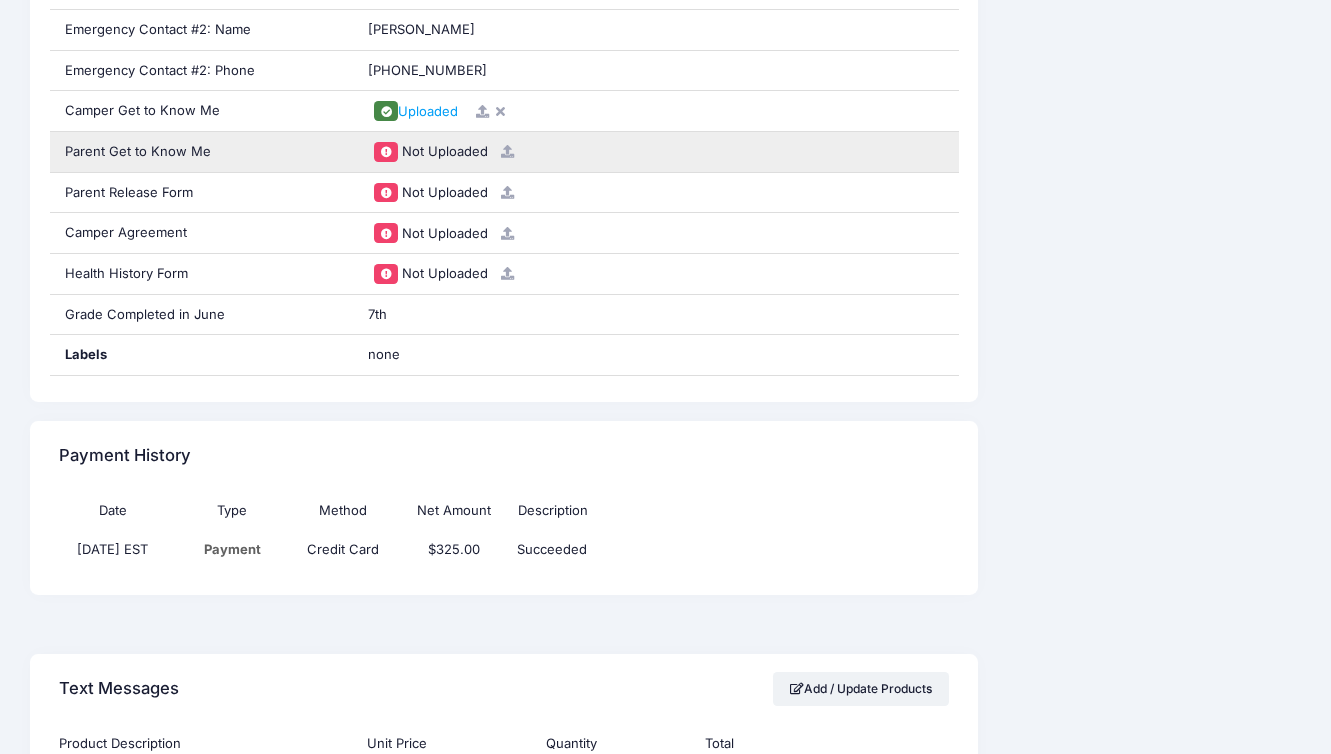 click at bounding box center (507, 151) 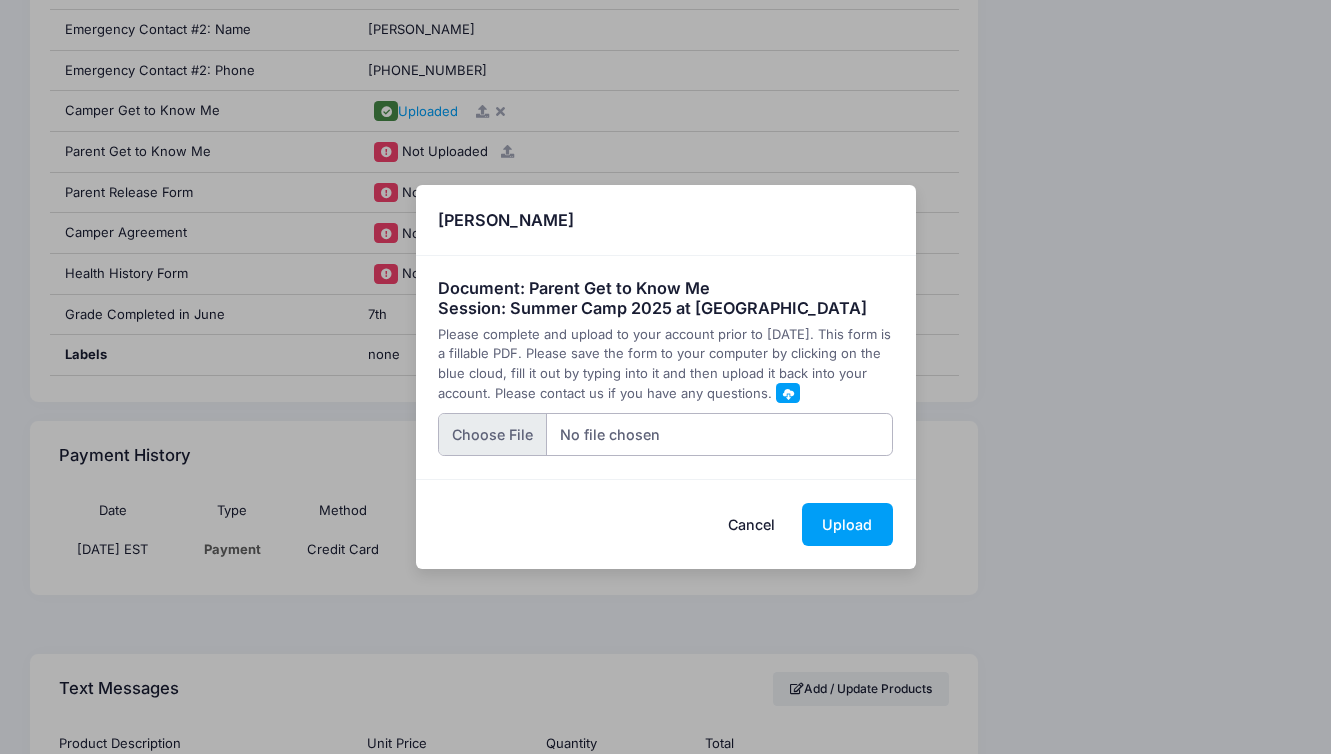 click at bounding box center [665, 434] 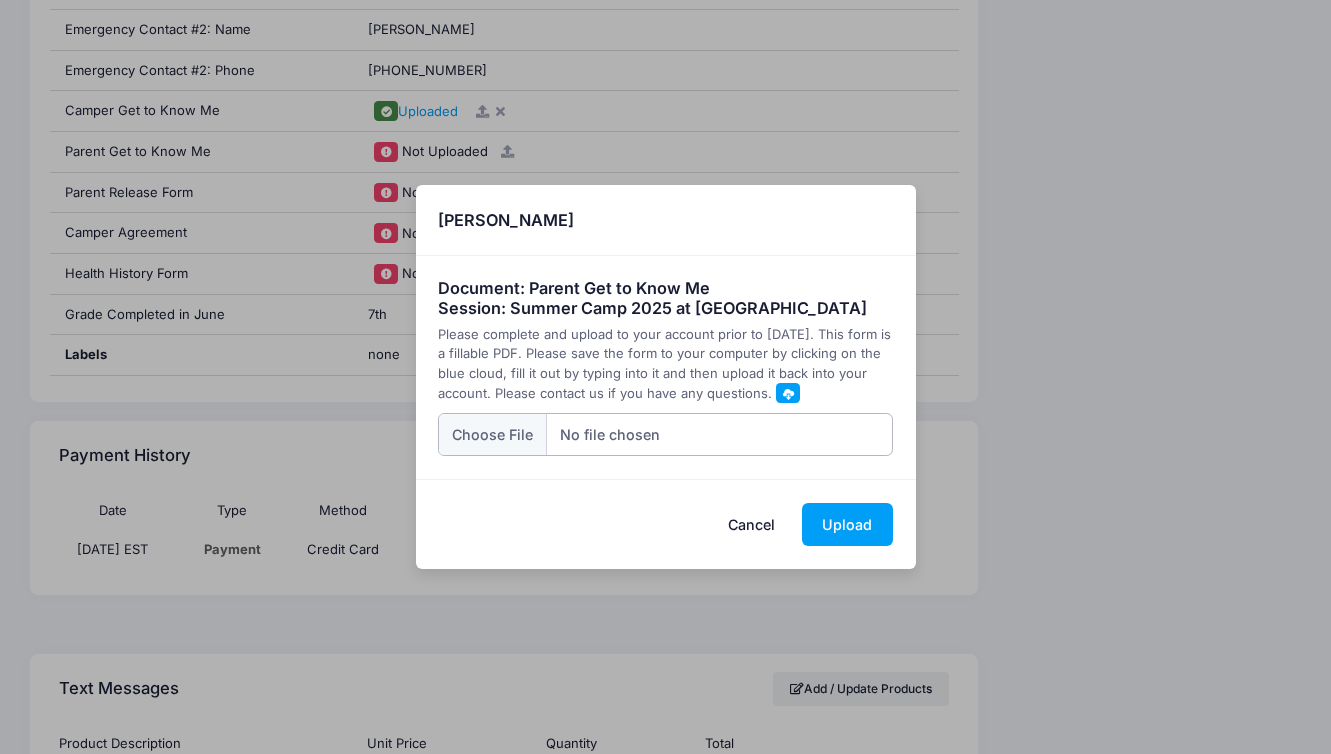 type on "C:\fakepath\GetToKnowMe Agreements Camp Naz 25 LBV.pdf" 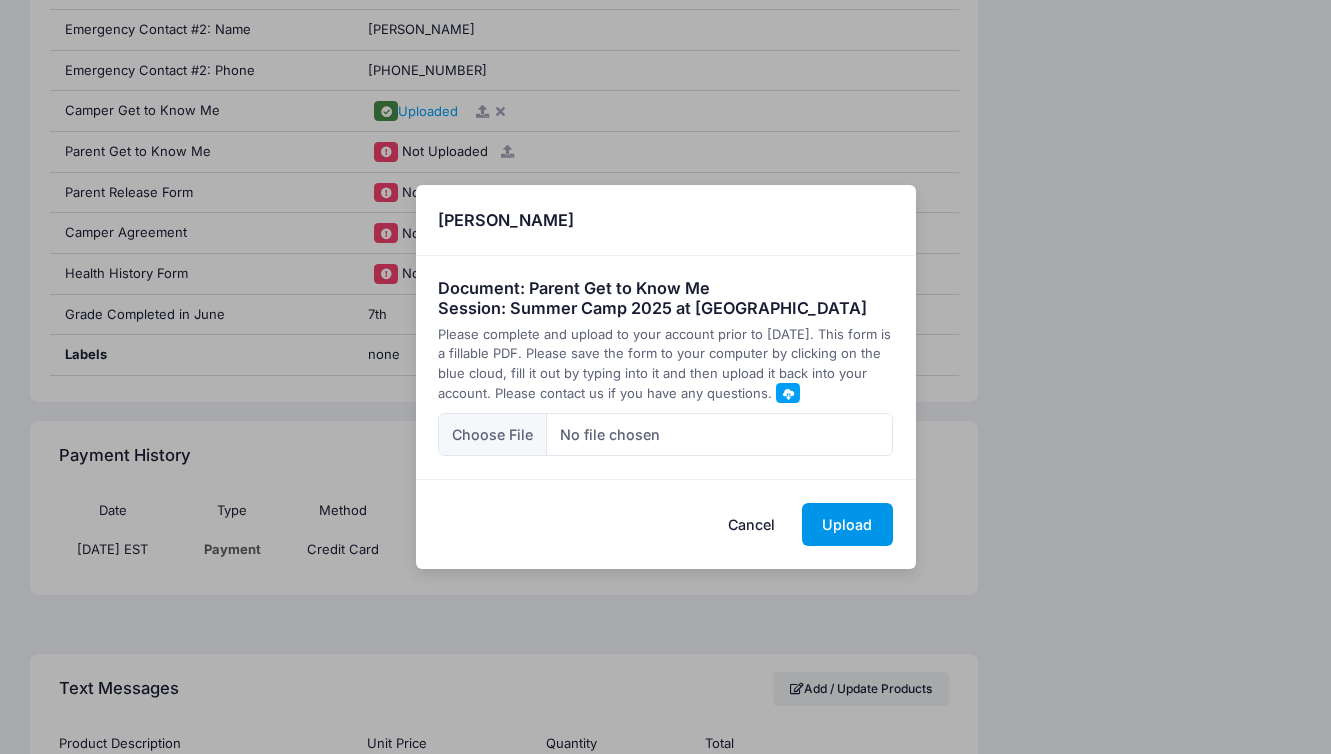click on "Upload" at bounding box center (847, 524) 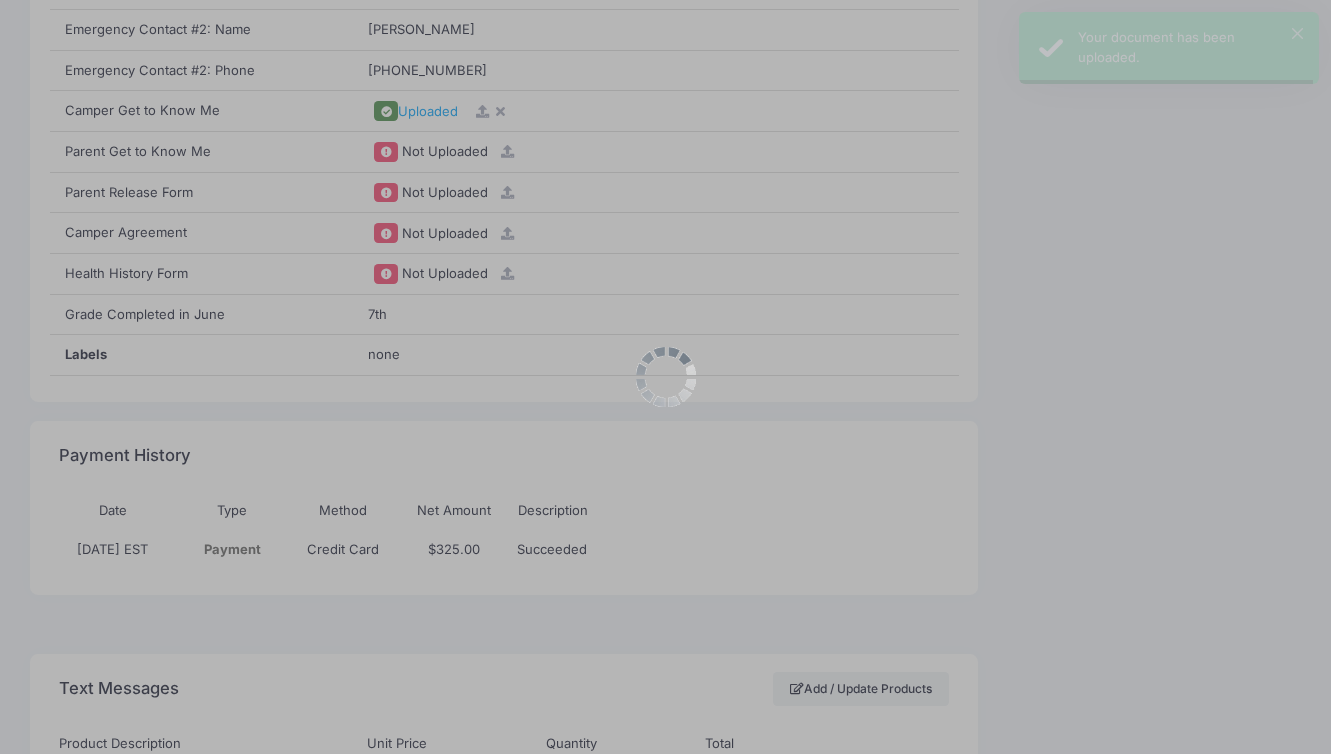 scroll, scrollTop: 0, scrollLeft: 0, axis: both 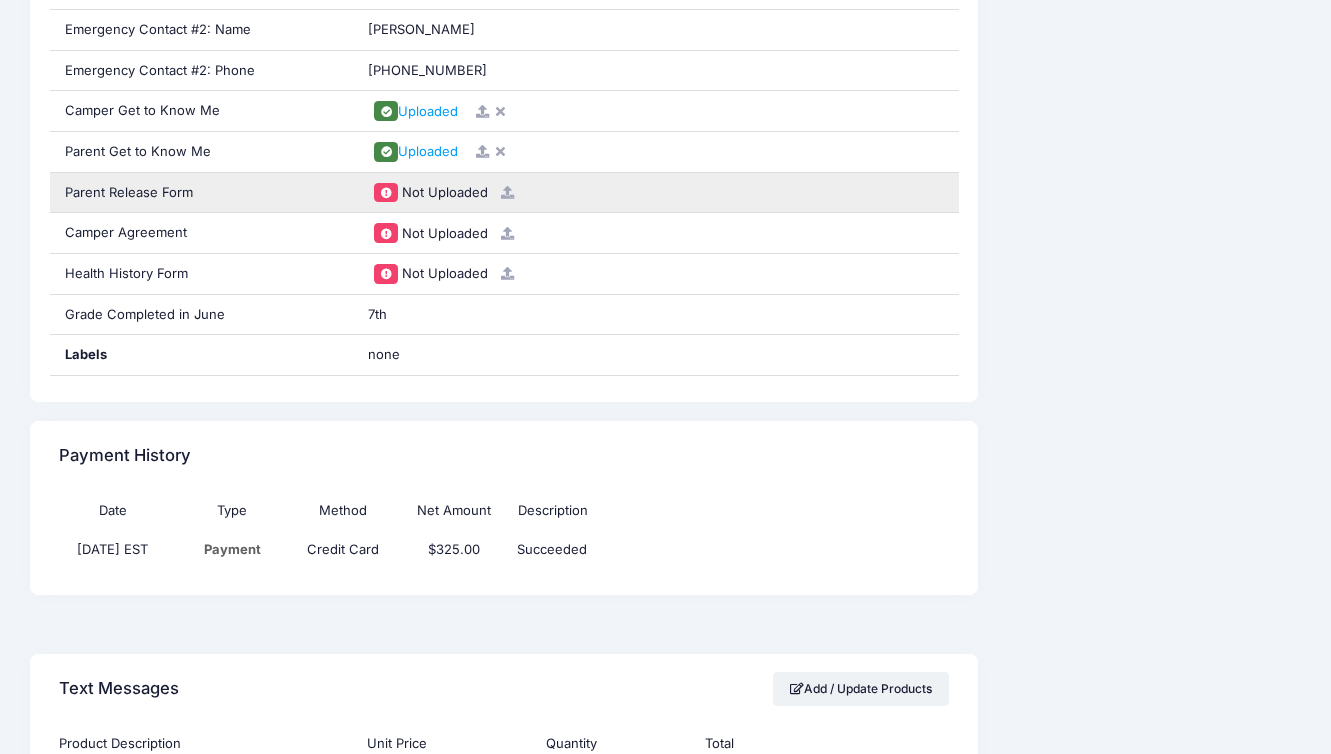 click at bounding box center (507, 192) 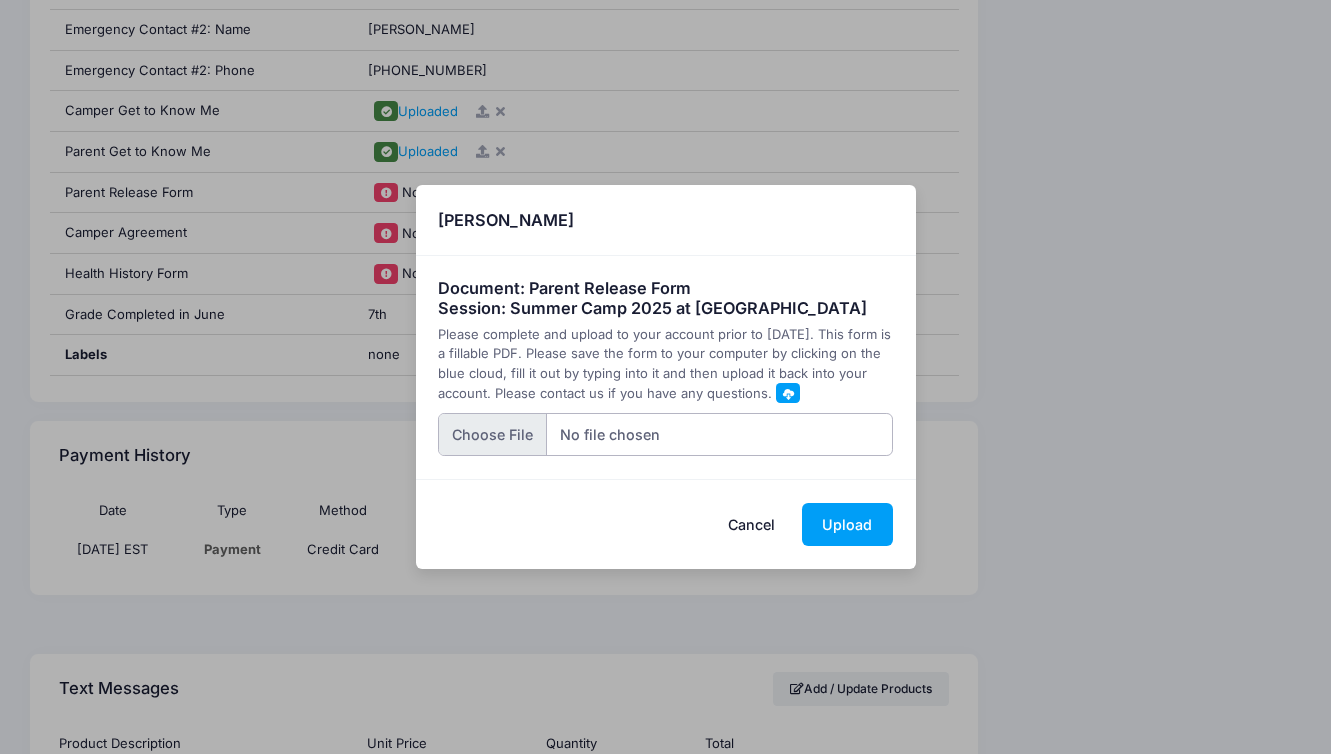 click at bounding box center [665, 434] 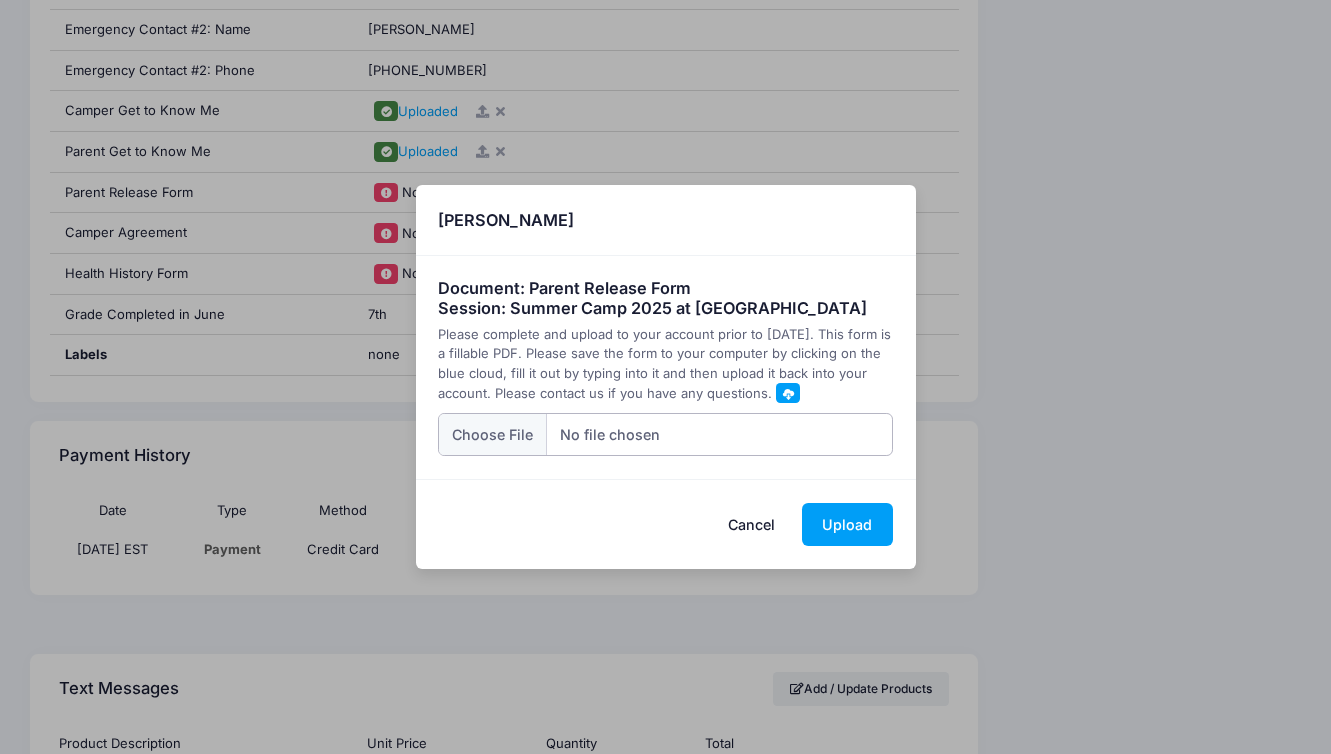 type on "C:\fakepath\LBV _ 2025 Camp Naz Releases.pdf" 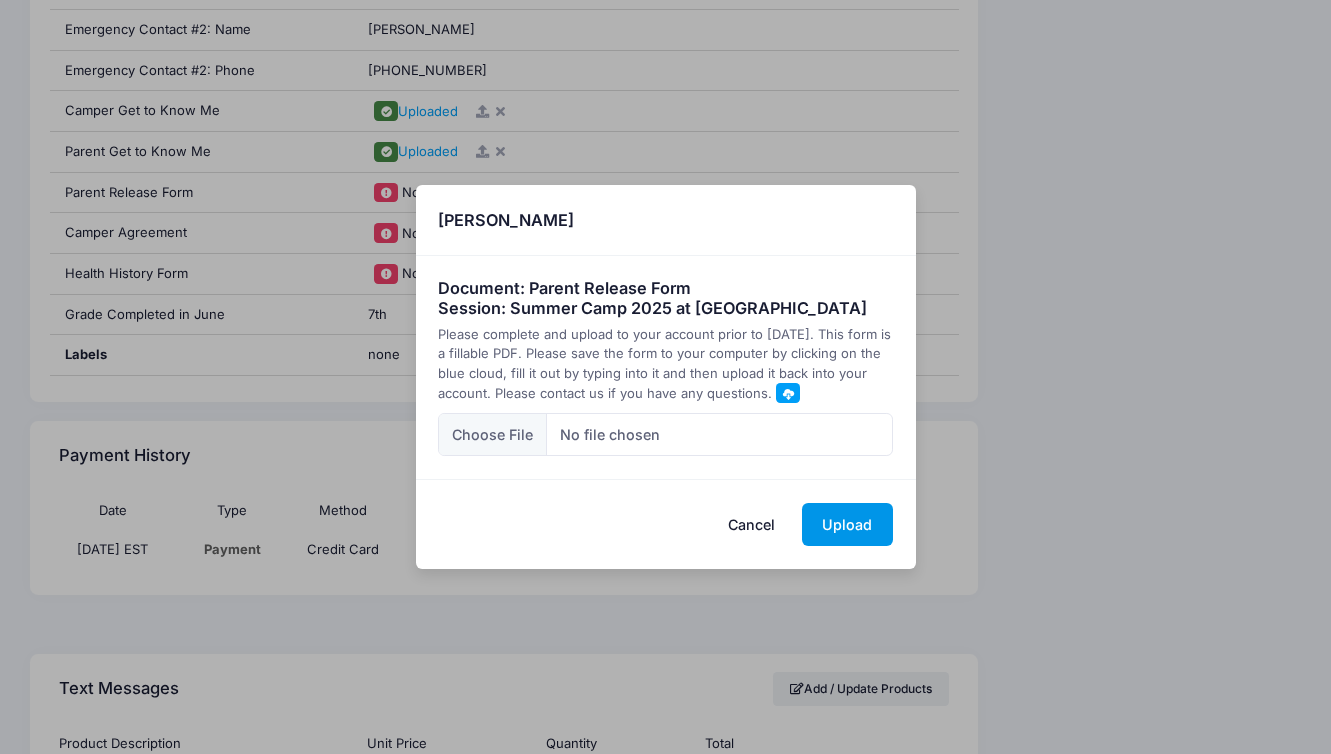 click on "Upload" at bounding box center (847, 524) 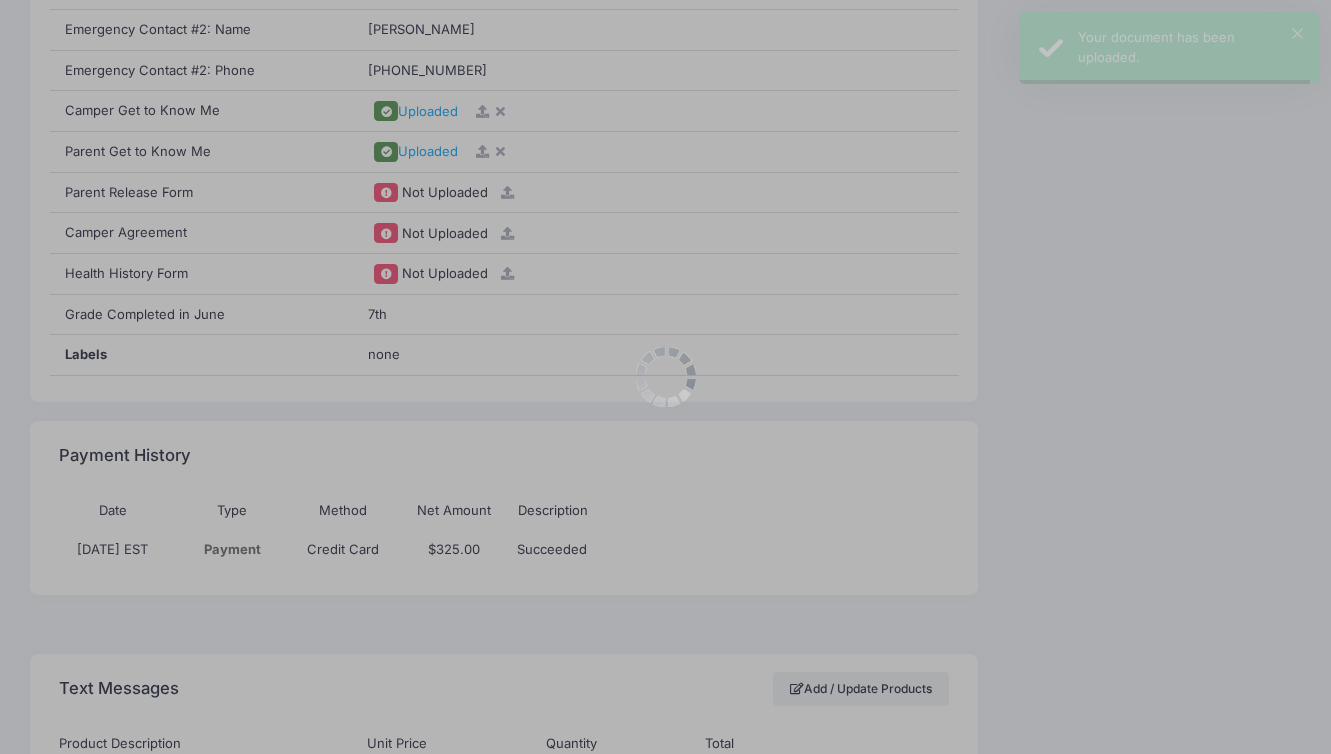 scroll, scrollTop: 0, scrollLeft: 0, axis: both 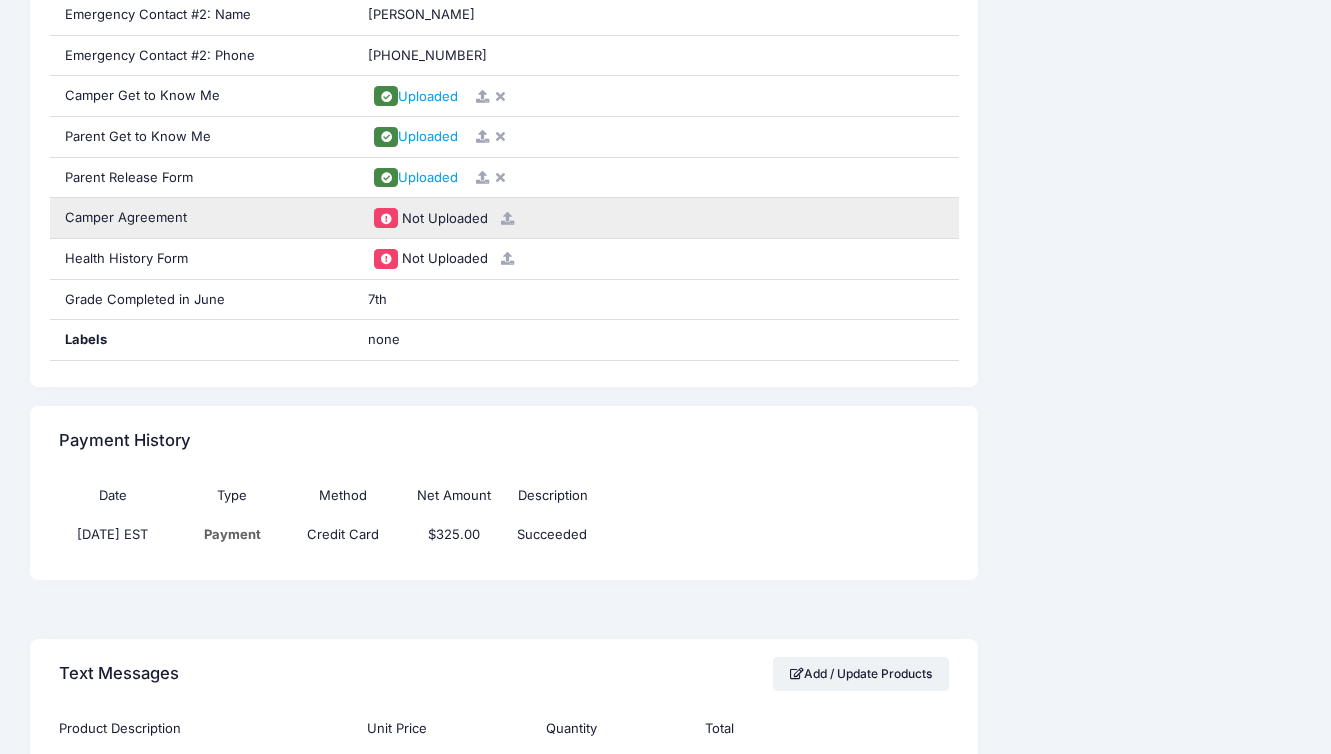 click at bounding box center (507, 218) 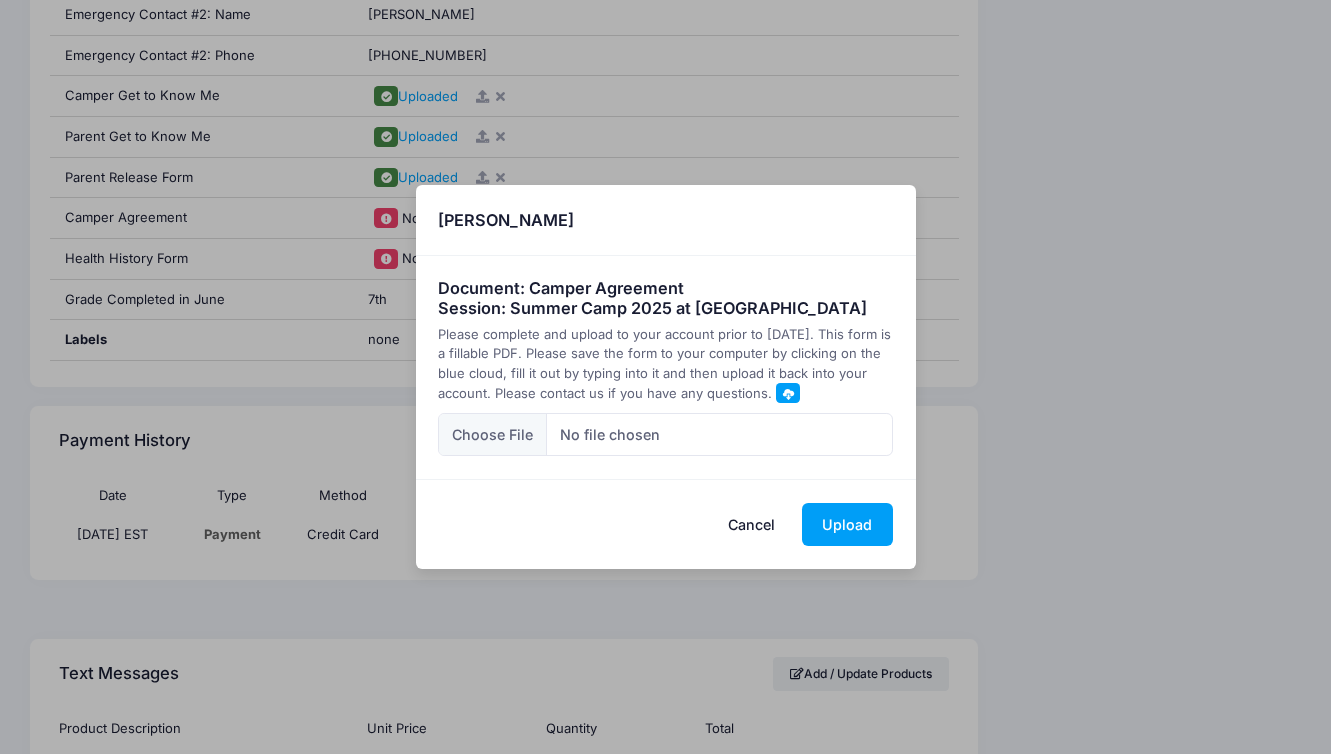 type on "C:\fakepath\GetToKnowMe Agreements Camp Naz 25 LBV.pdf" 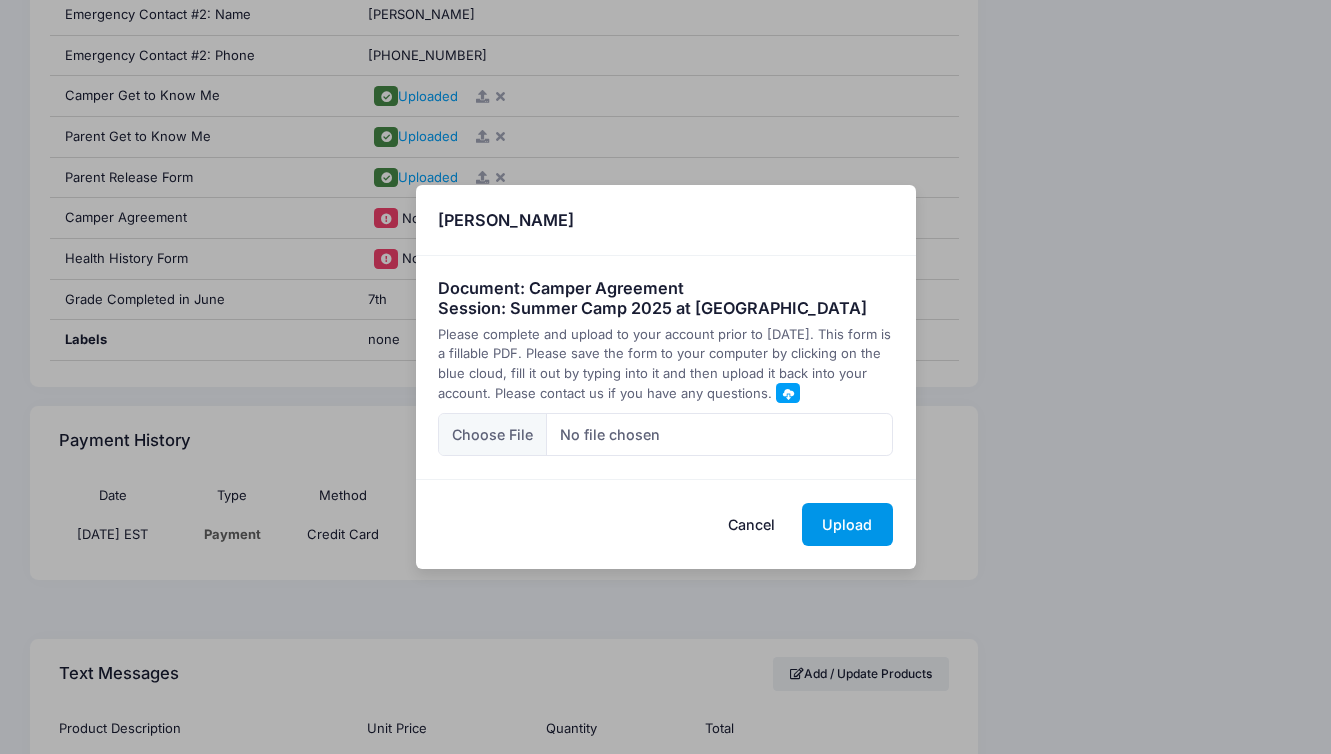 click on "Upload" at bounding box center [847, 524] 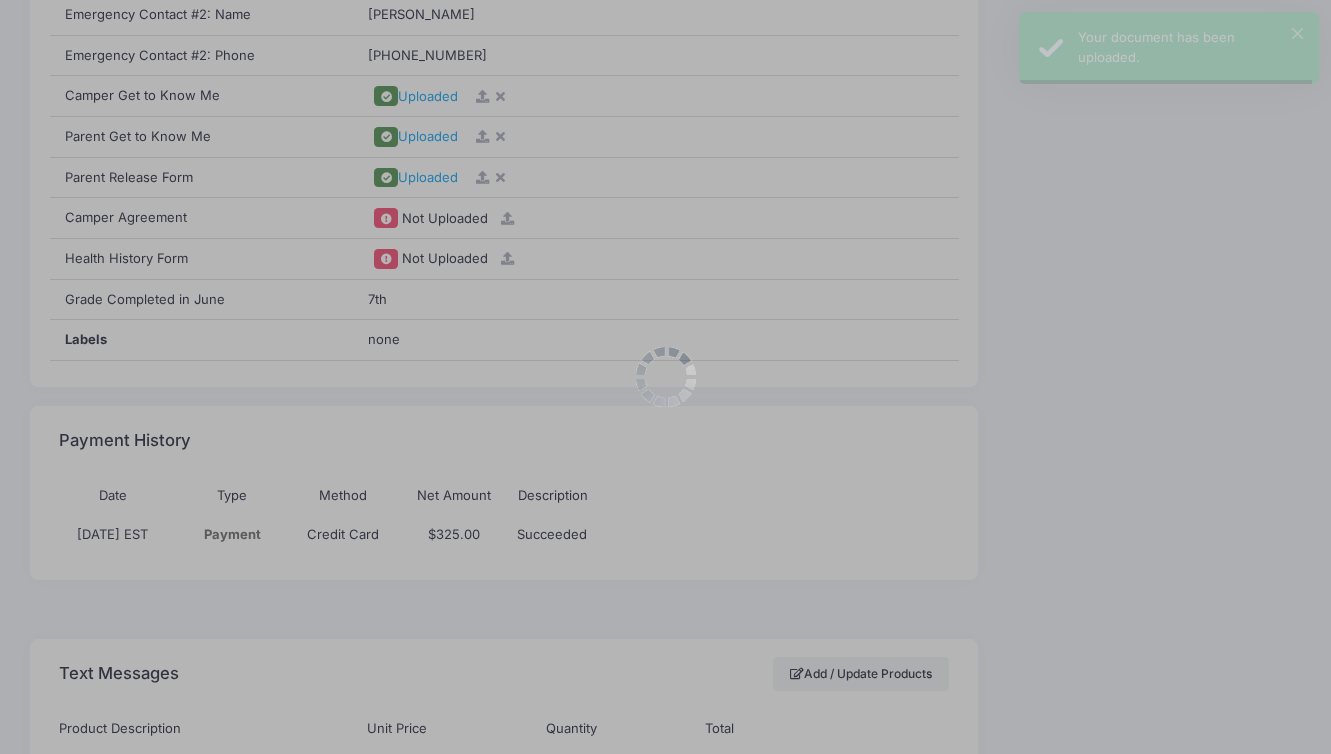 scroll, scrollTop: 0, scrollLeft: 0, axis: both 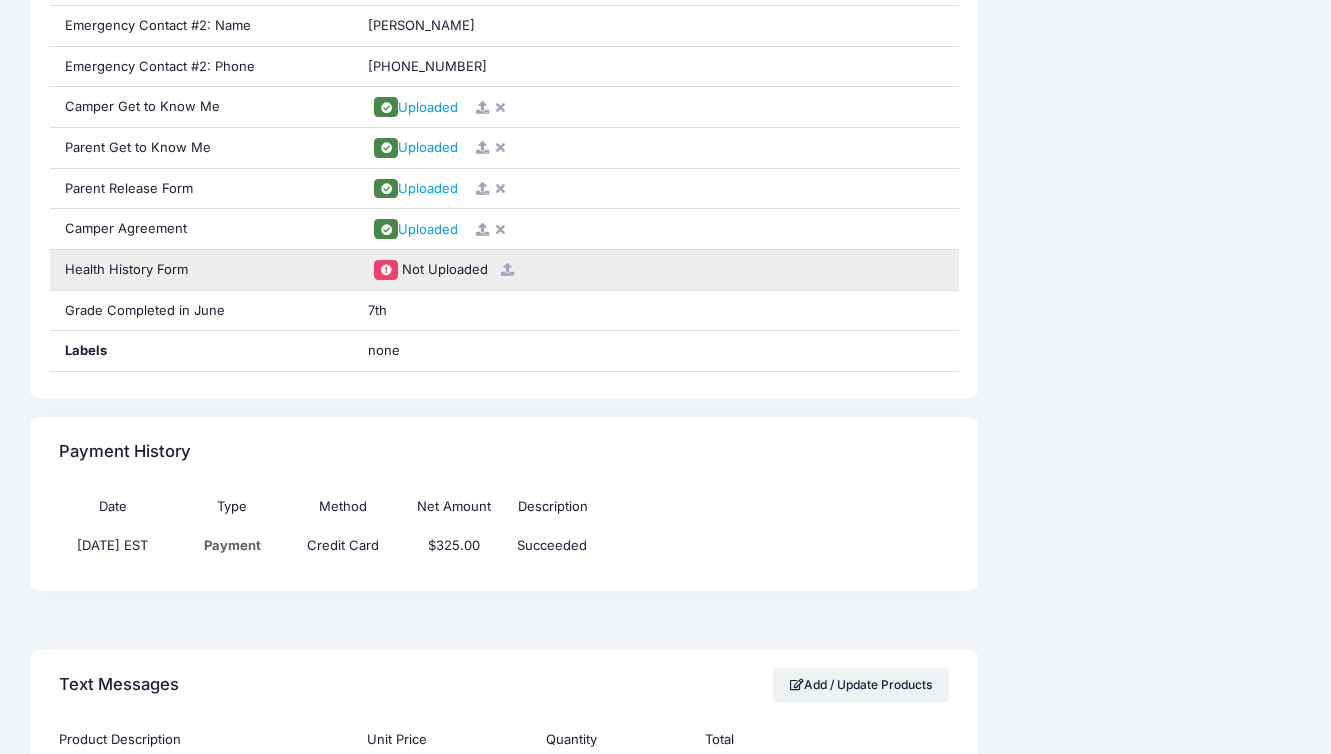 click at bounding box center (507, 269) 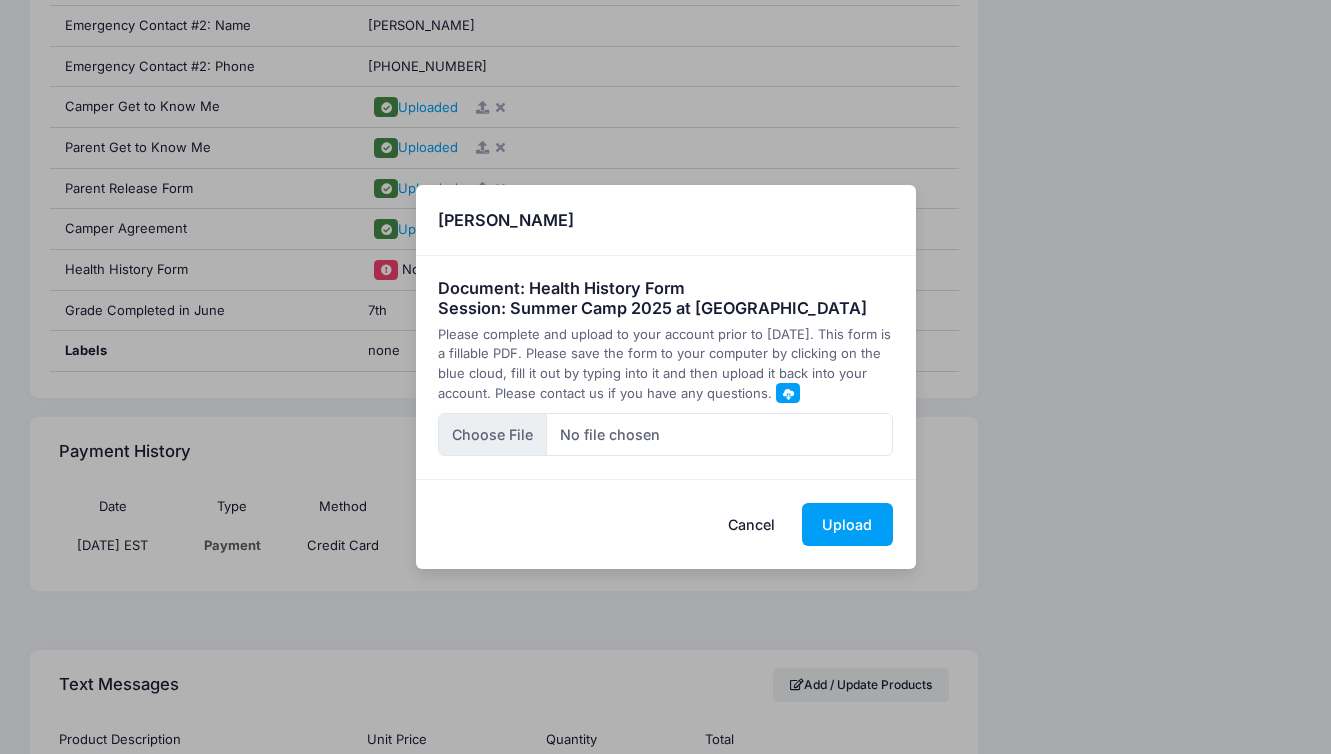 type on "C:\fakepath\ Health Form _ Camp Naz LBV 25.pdf" 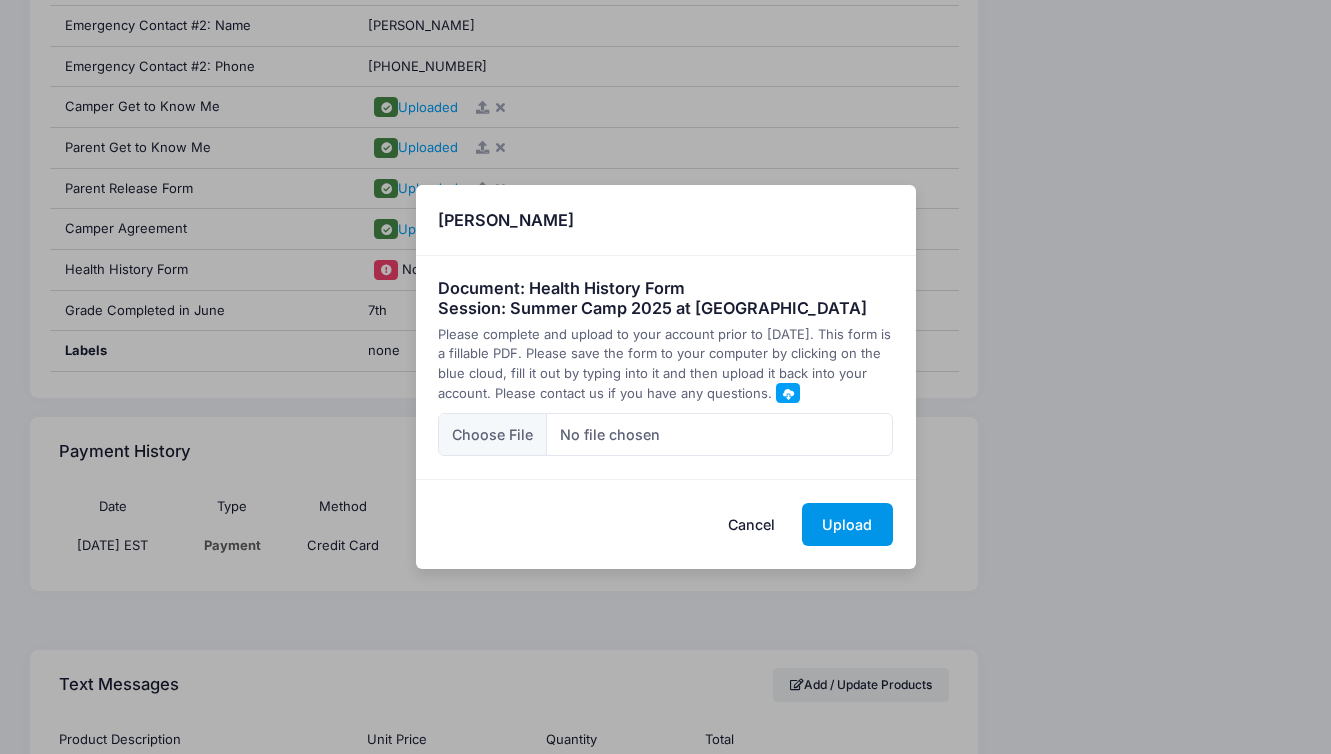 click on "Upload" at bounding box center [847, 524] 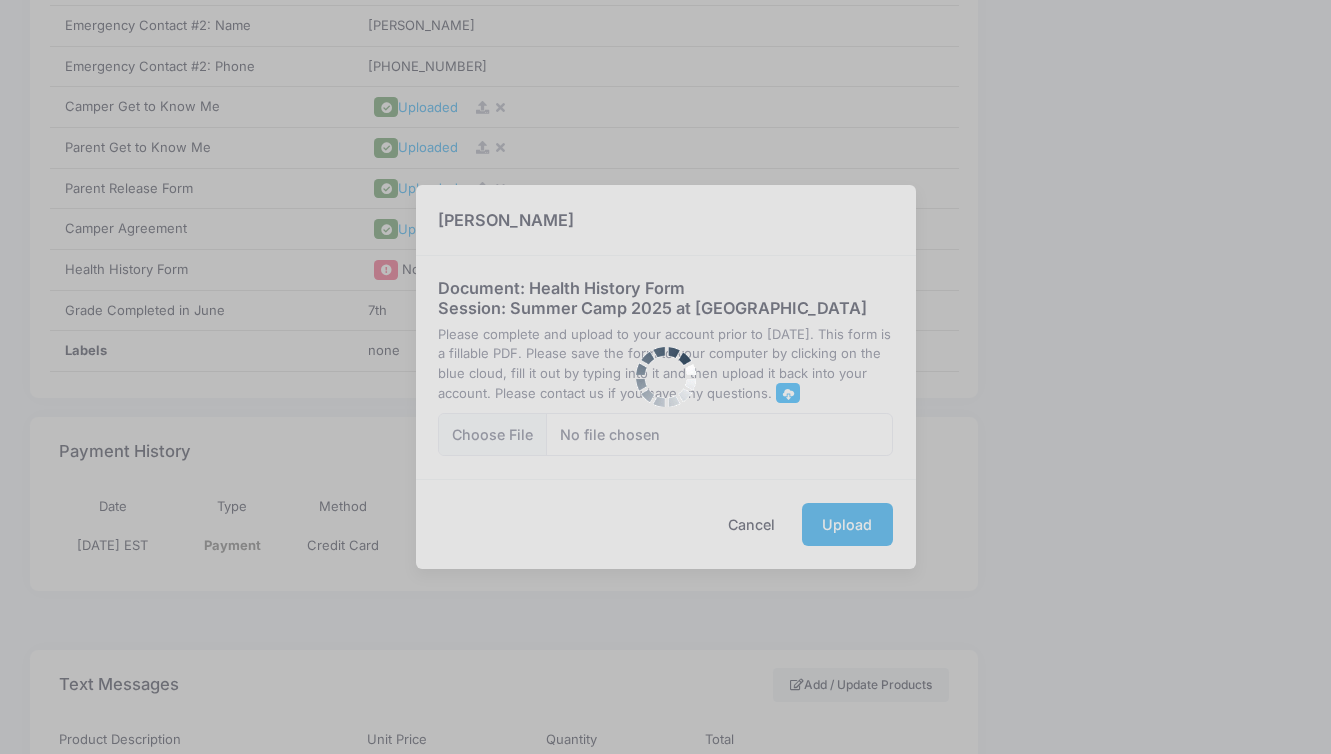 scroll, scrollTop: 0, scrollLeft: 0, axis: both 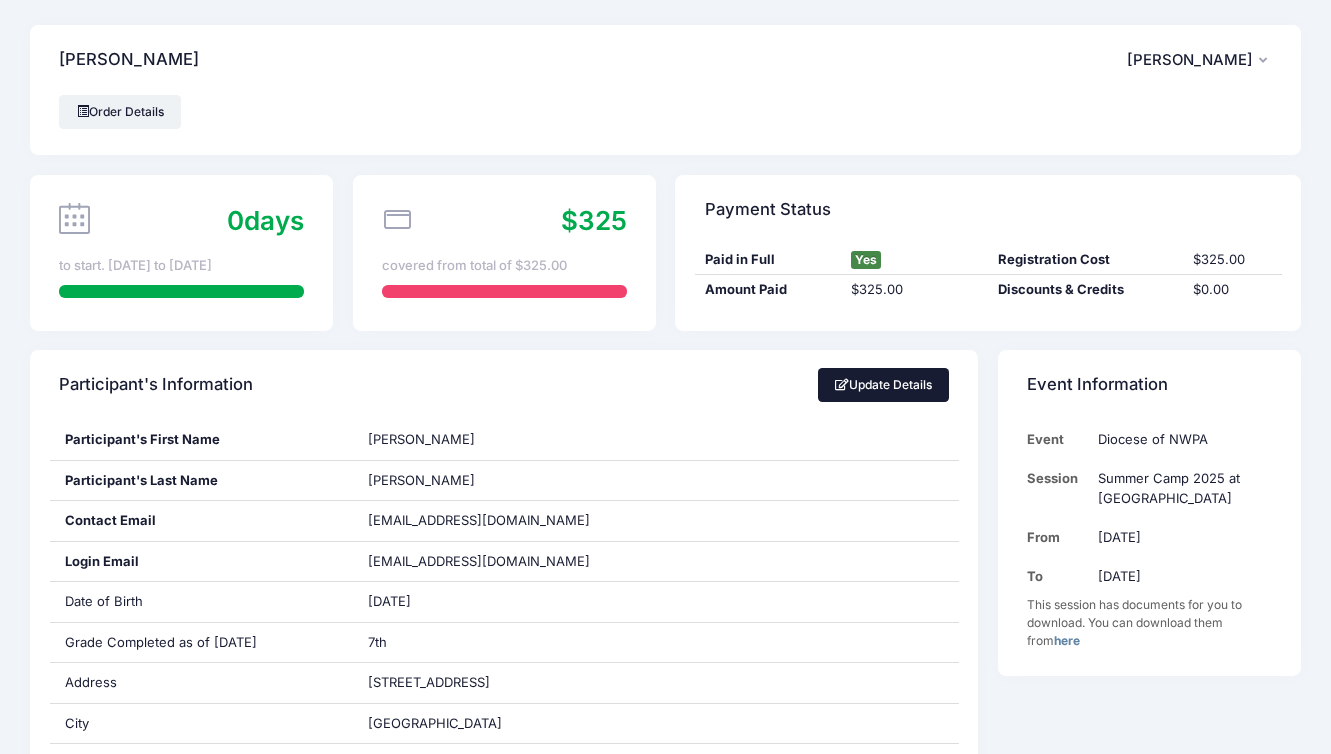 click on "Update Details" at bounding box center (884, 385) 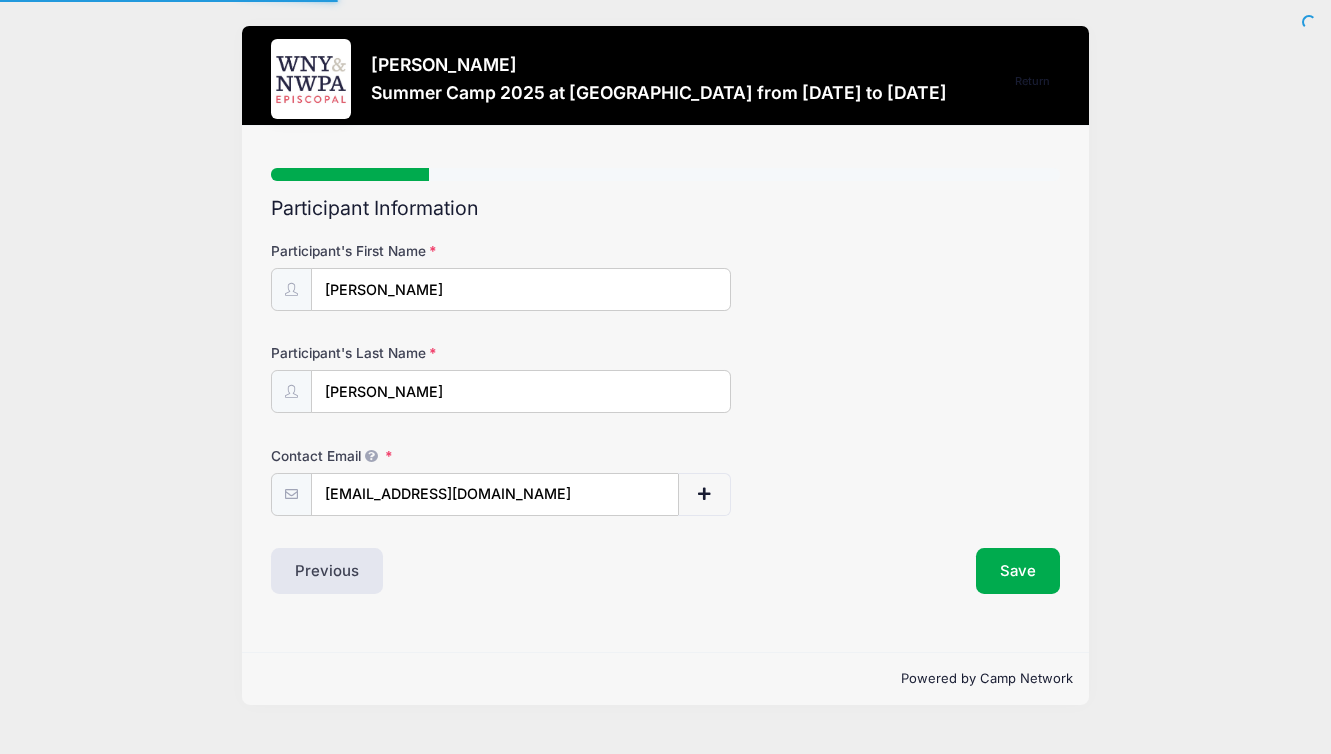 scroll, scrollTop: 0, scrollLeft: 0, axis: both 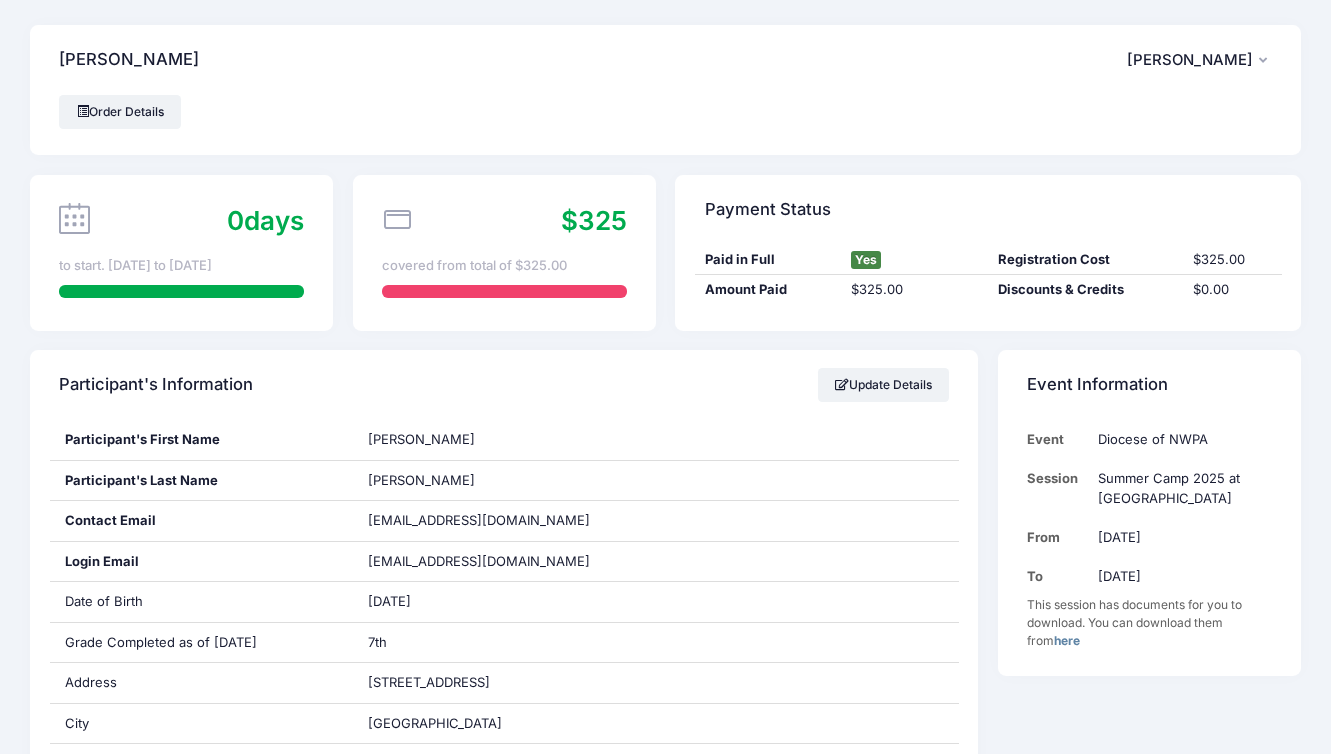 click on "Mary Bowen" at bounding box center (1190, 60) 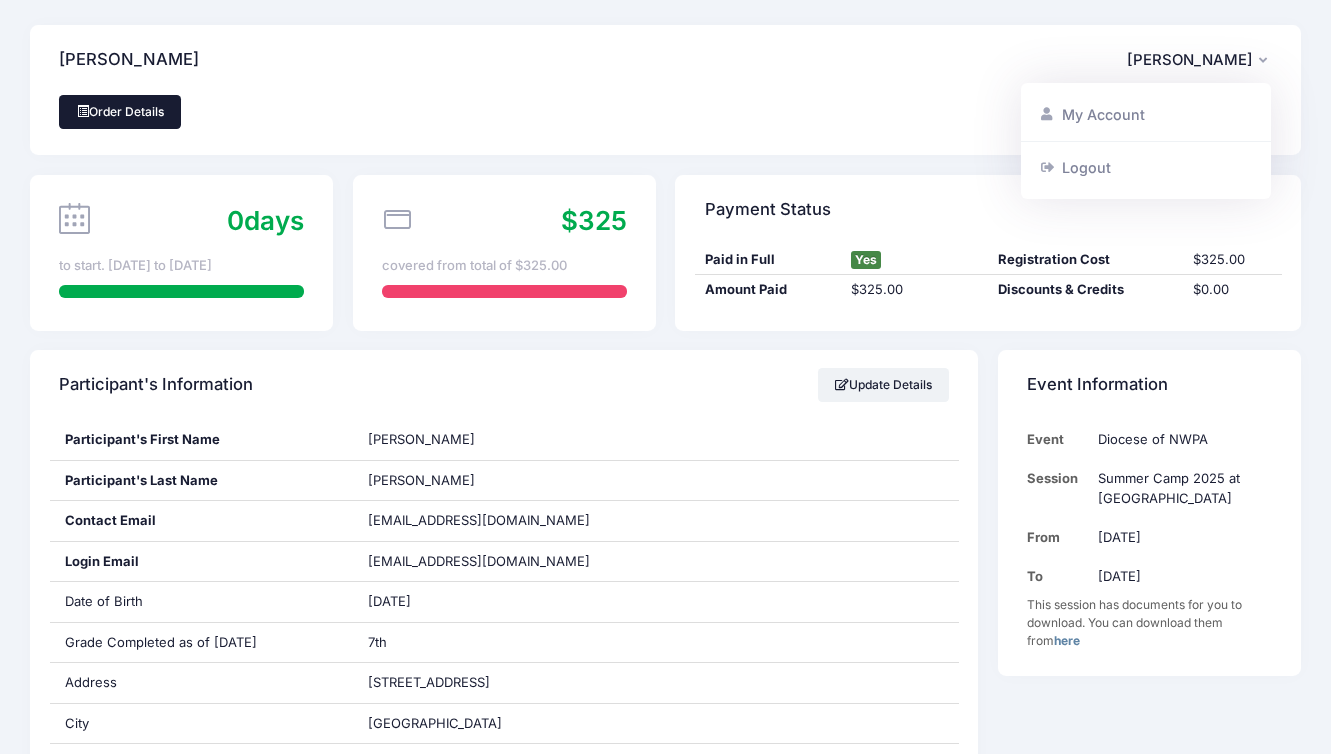 click on "Order Details" at bounding box center (120, 112) 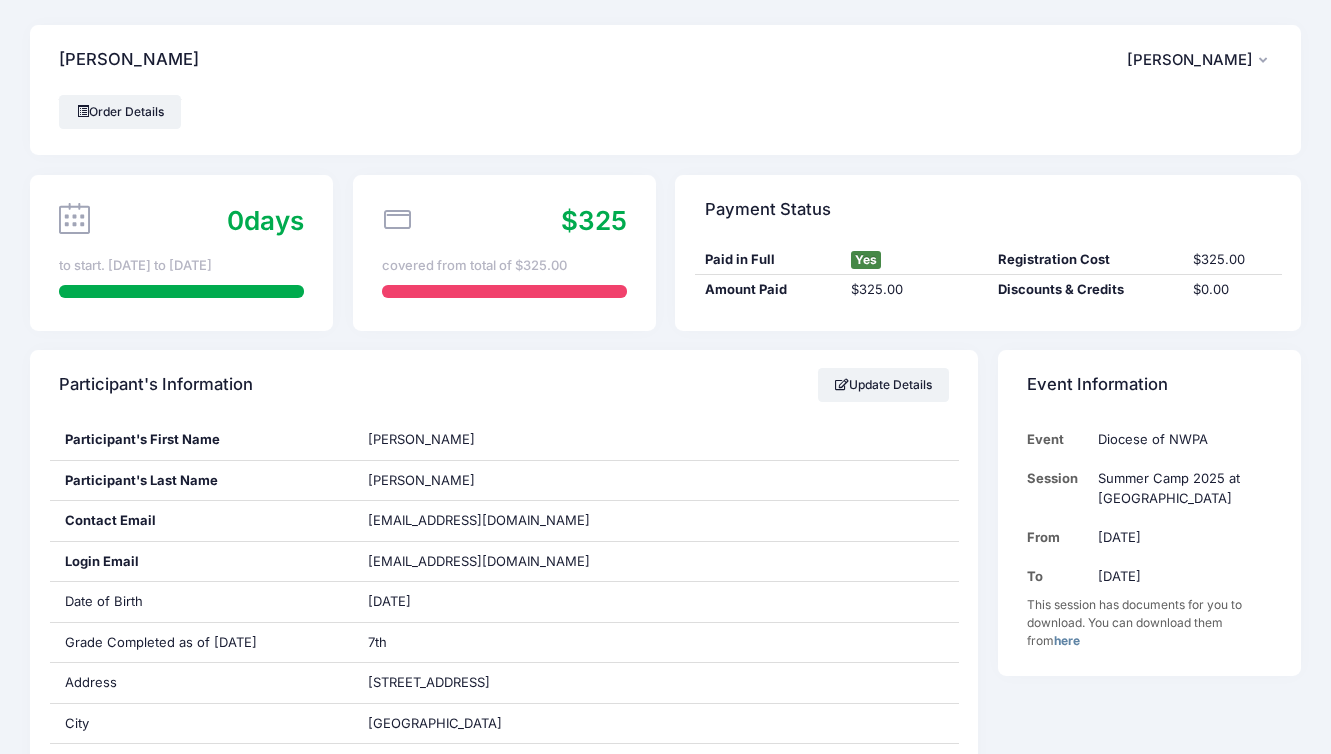 click on "[PERSON_NAME]" at bounding box center (1190, 60) 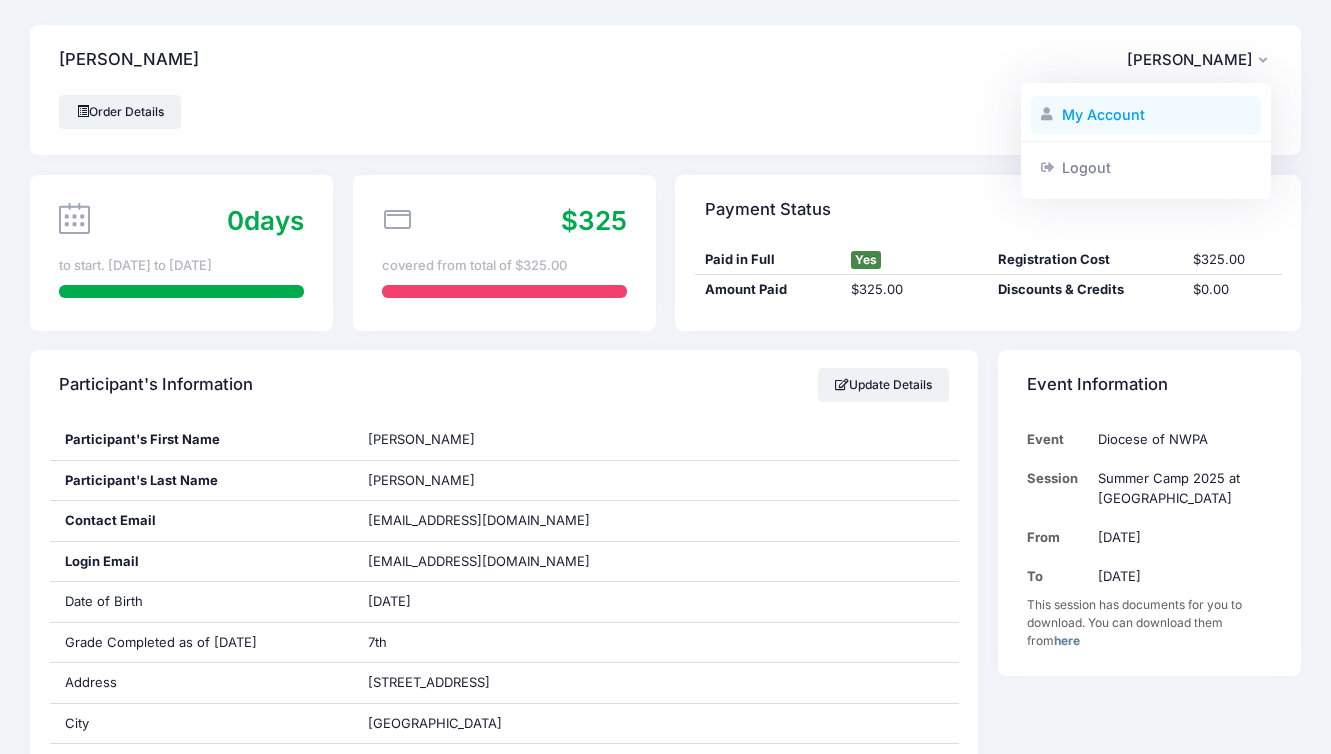 click on "My Account" at bounding box center [1146, 115] 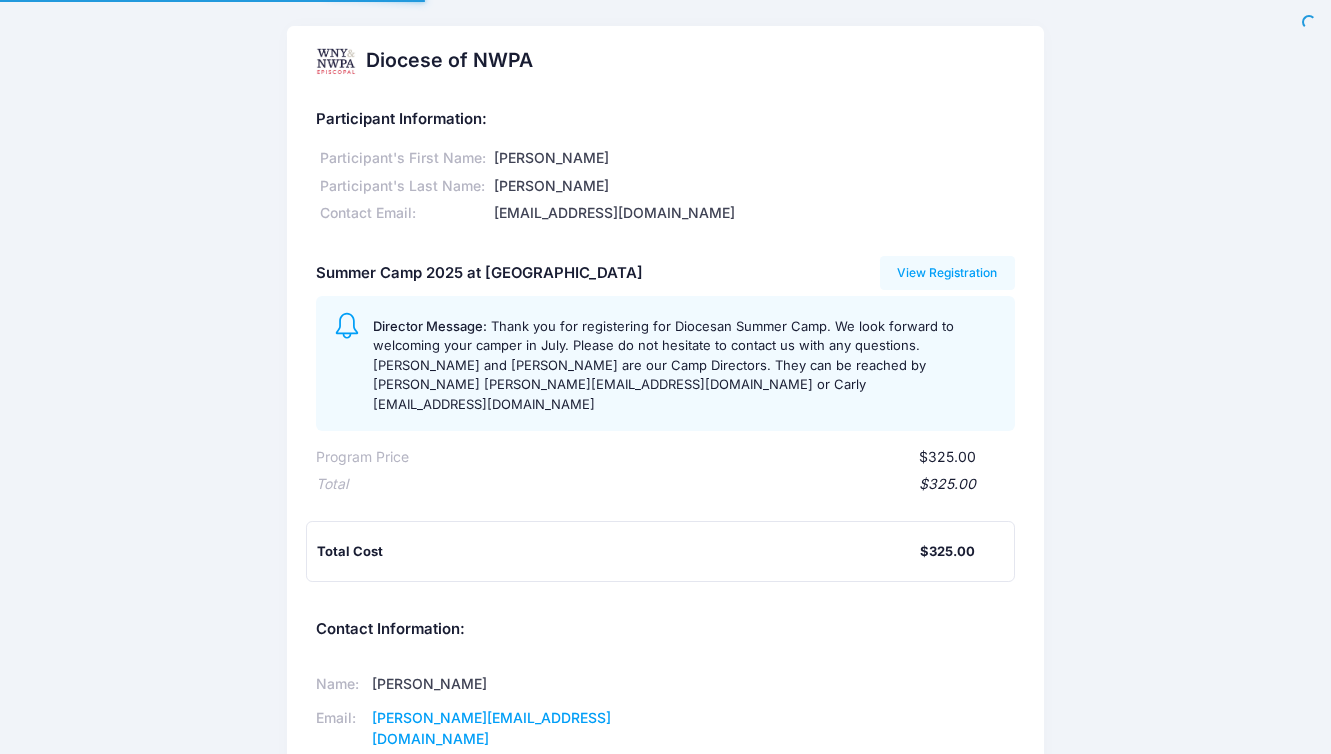 scroll, scrollTop: 0, scrollLeft: 0, axis: both 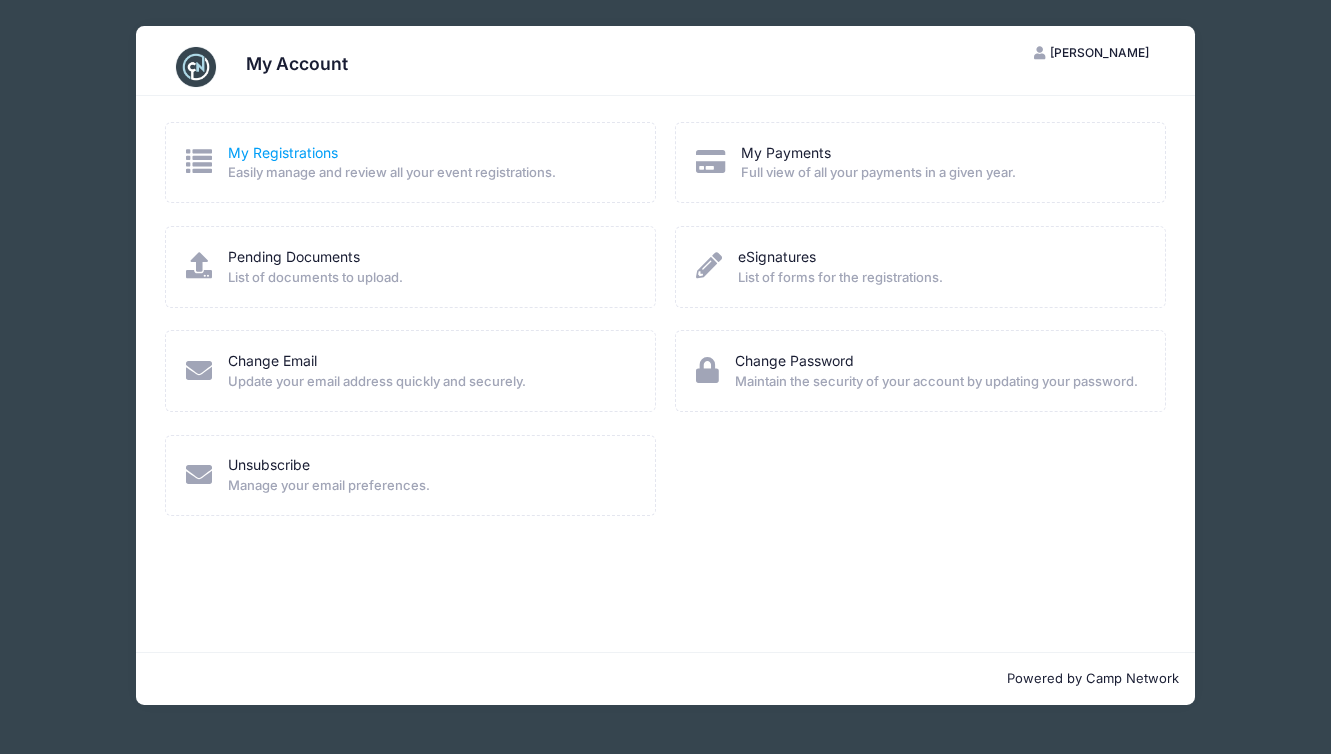 click on "My Registrations" at bounding box center (283, 152) 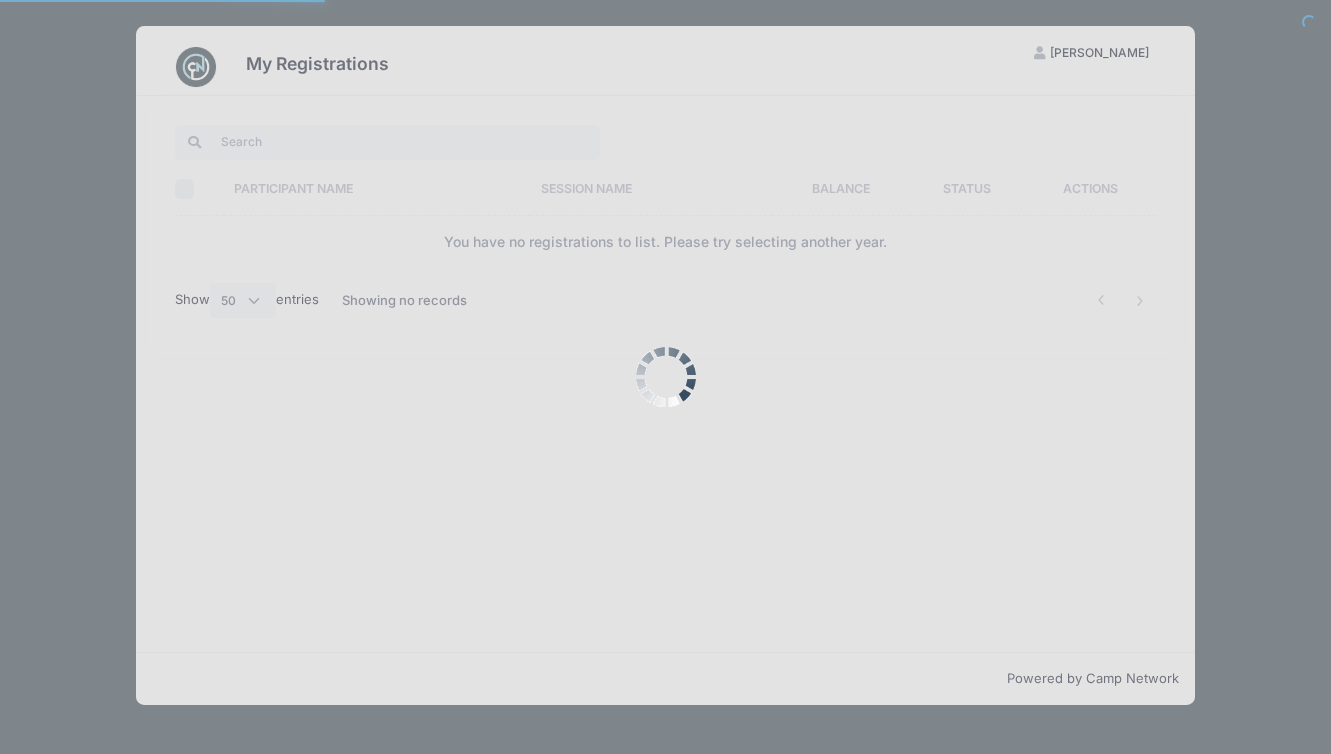 select on "50" 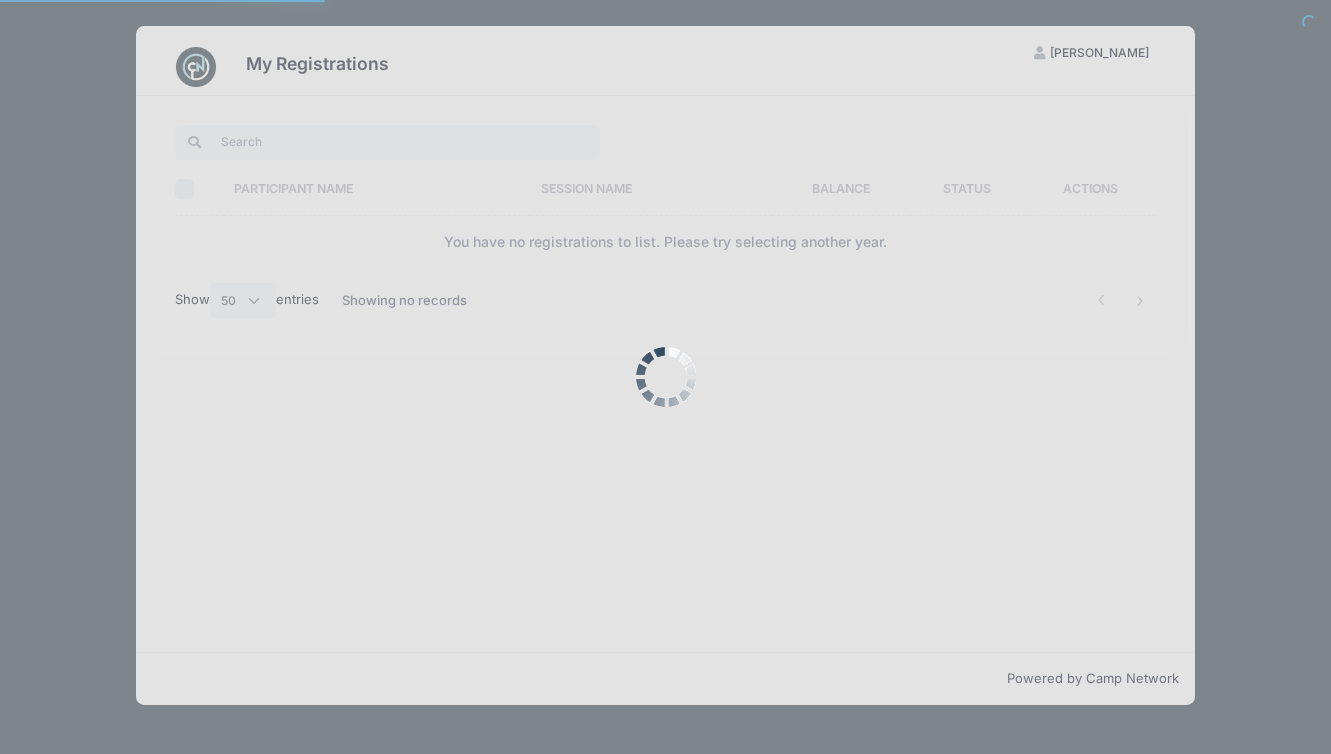 scroll, scrollTop: 0, scrollLeft: 0, axis: both 